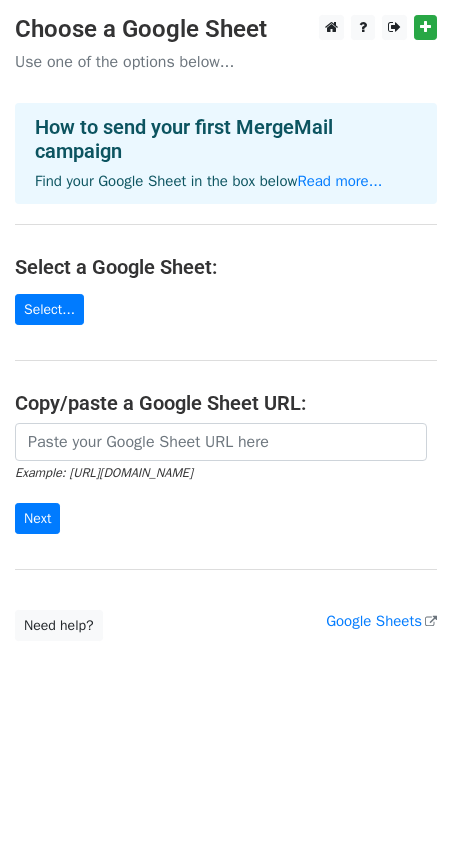 scroll, scrollTop: 0, scrollLeft: 0, axis: both 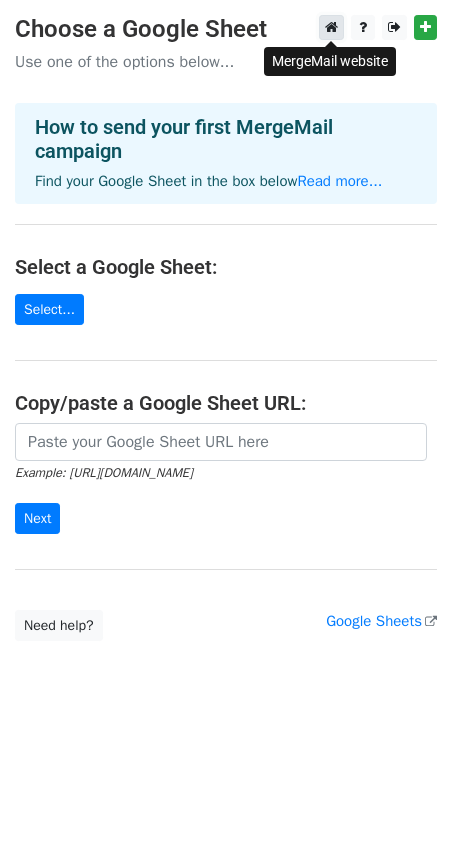 click at bounding box center [331, 27] 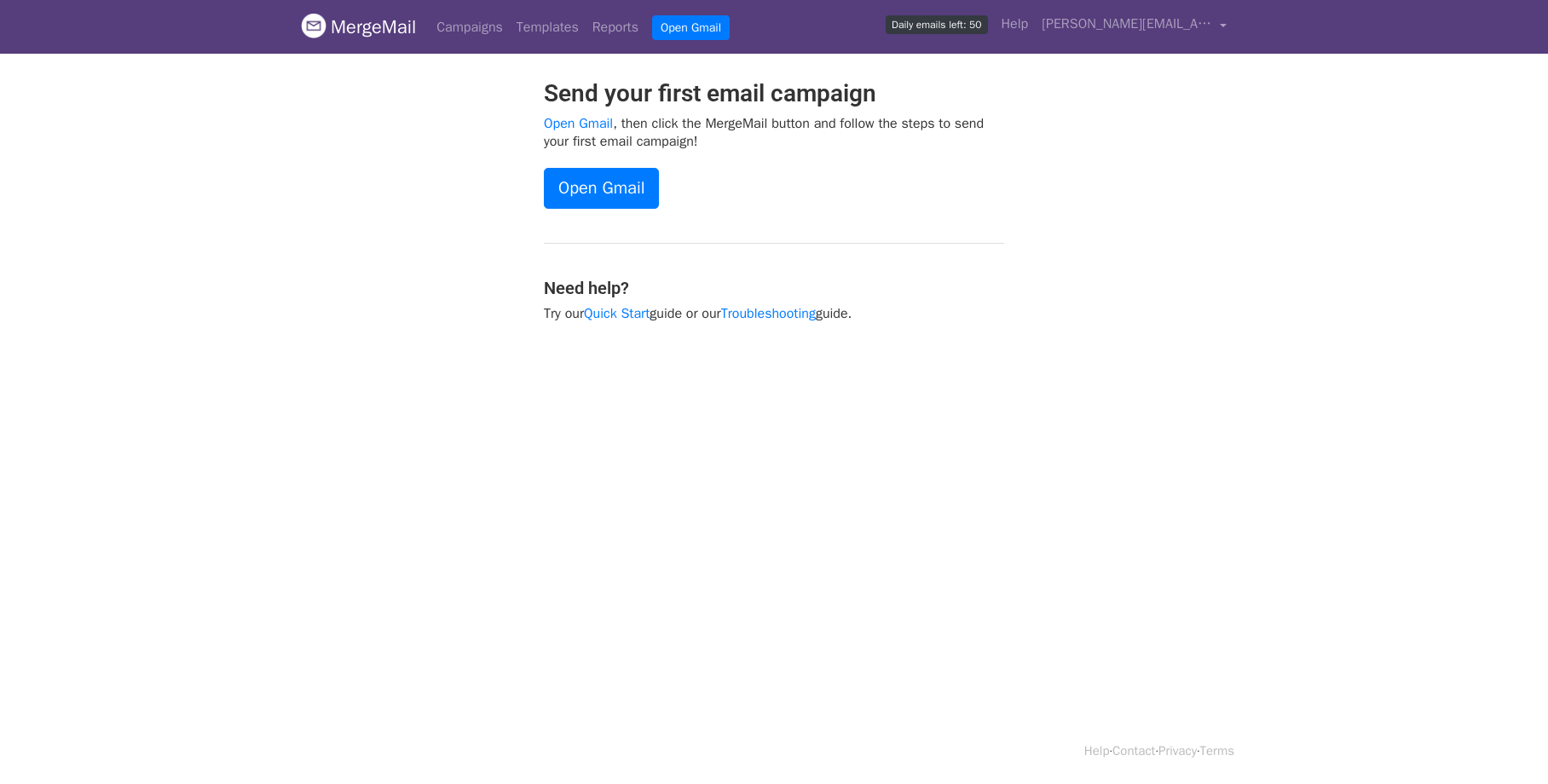 scroll, scrollTop: 0, scrollLeft: 0, axis: both 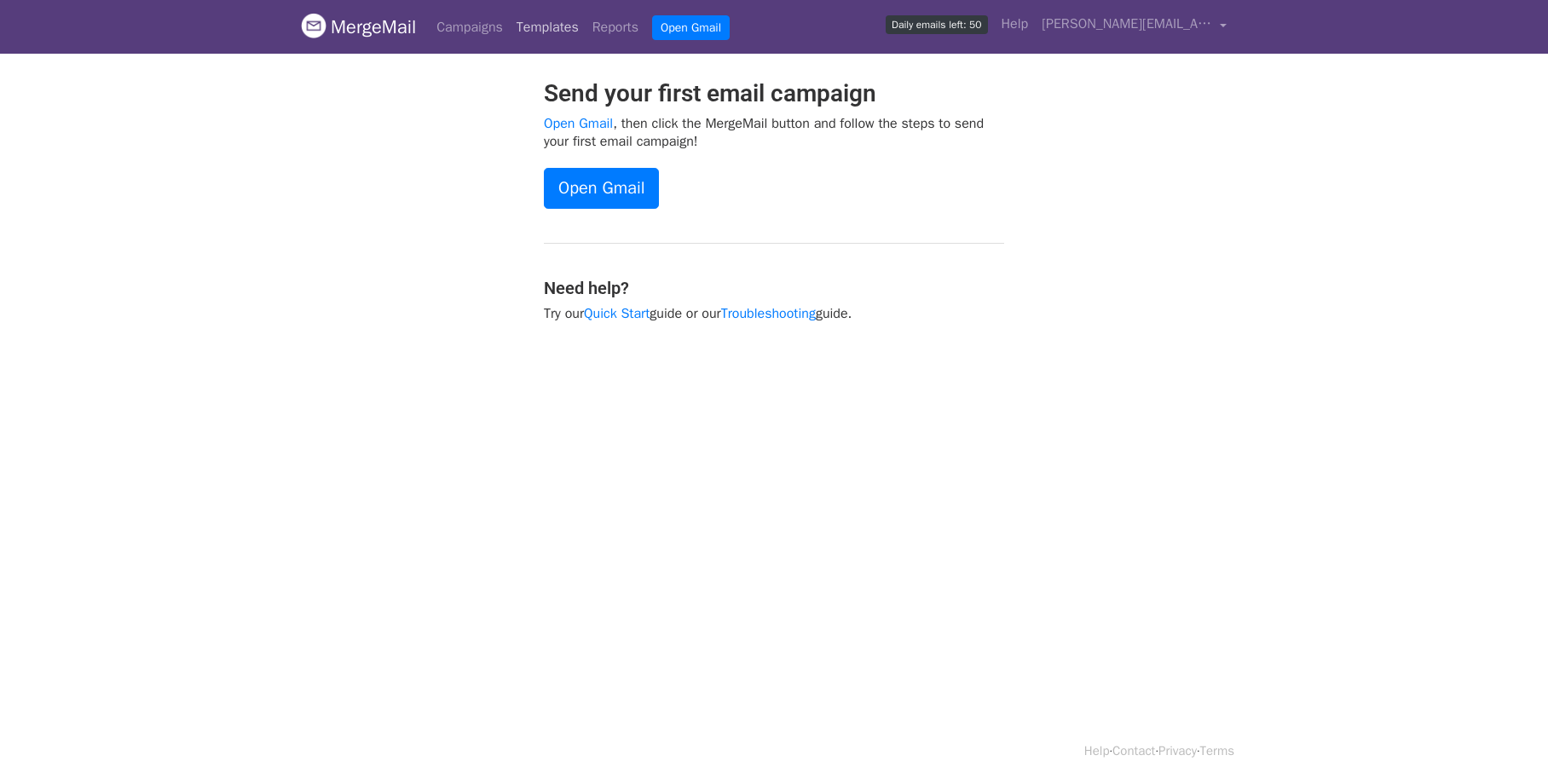 click on "Templates" at bounding box center (547, 27) 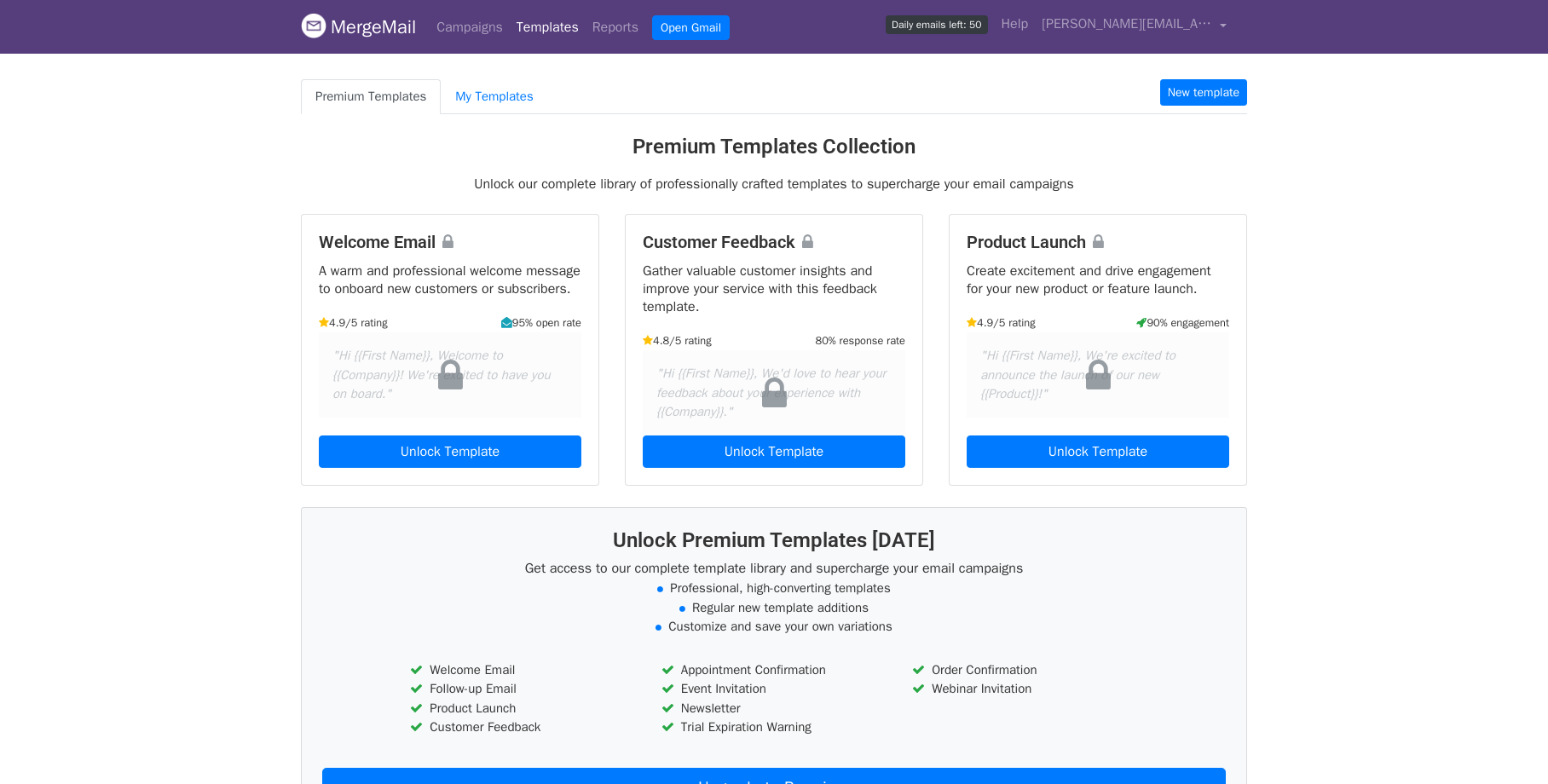 scroll, scrollTop: 0, scrollLeft: 0, axis: both 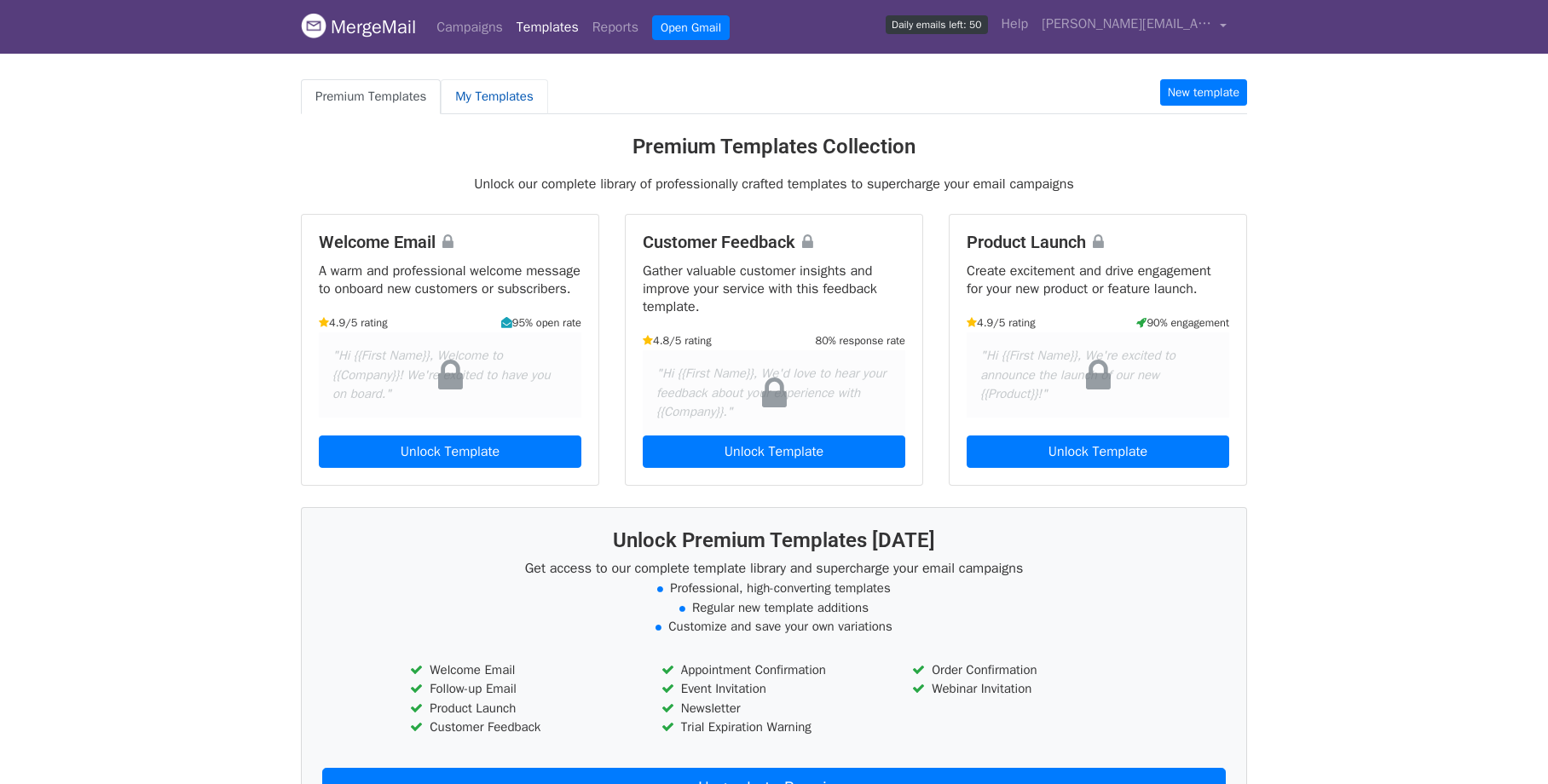 click on "My Templates" at bounding box center (494, 96) 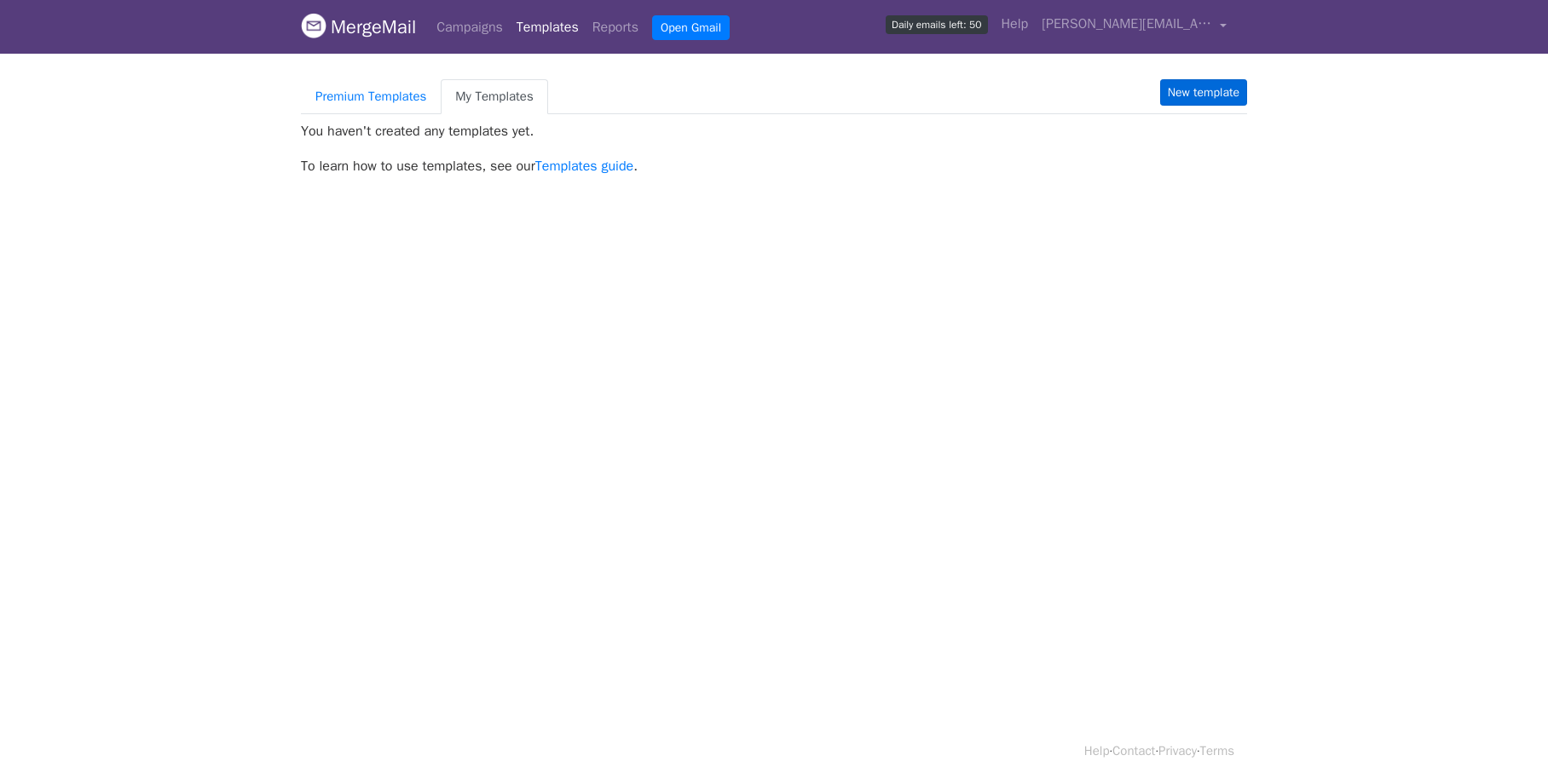 scroll, scrollTop: 0, scrollLeft: 0, axis: both 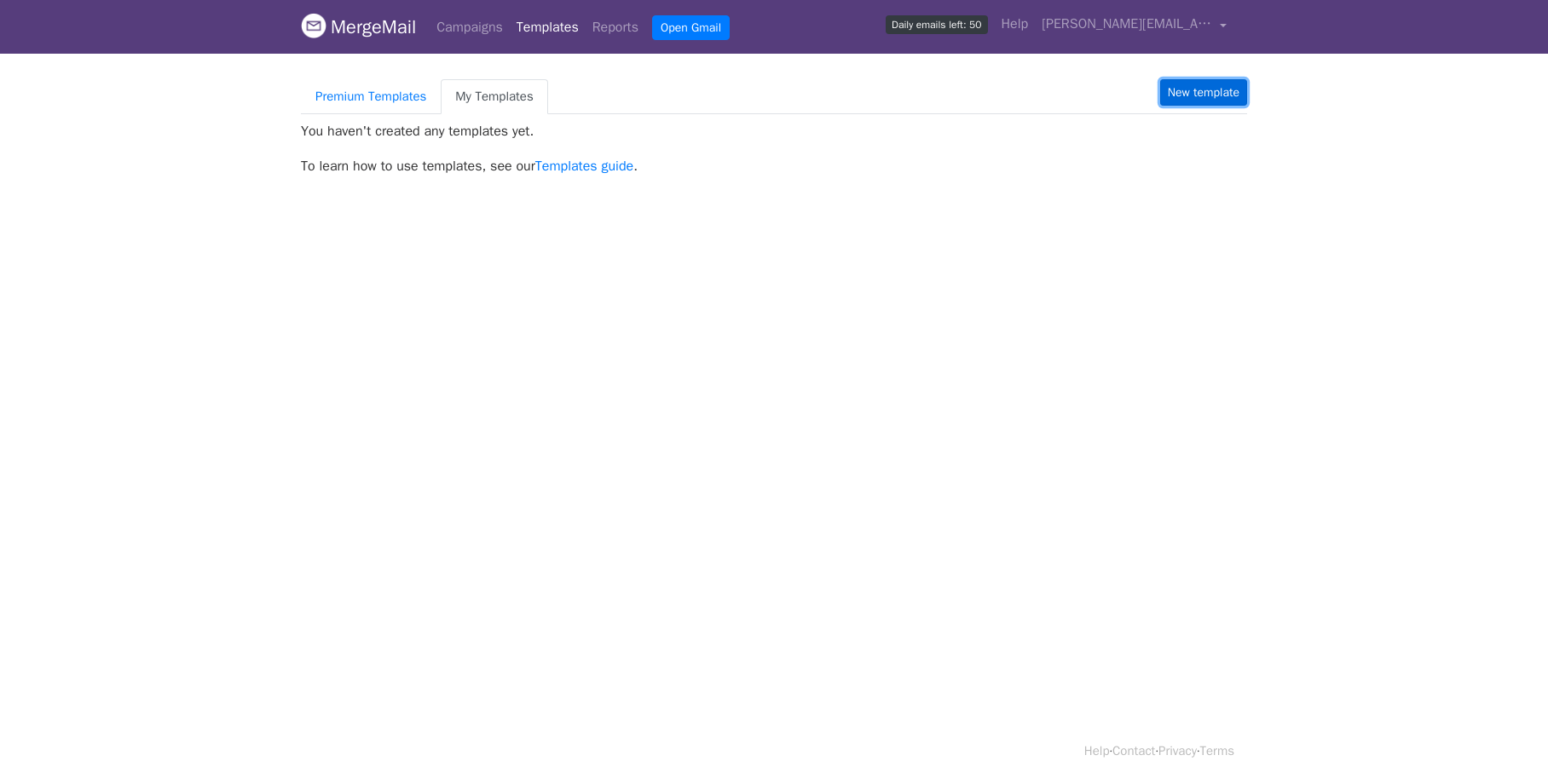 click on "New template" at bounding box center [1204, 92] 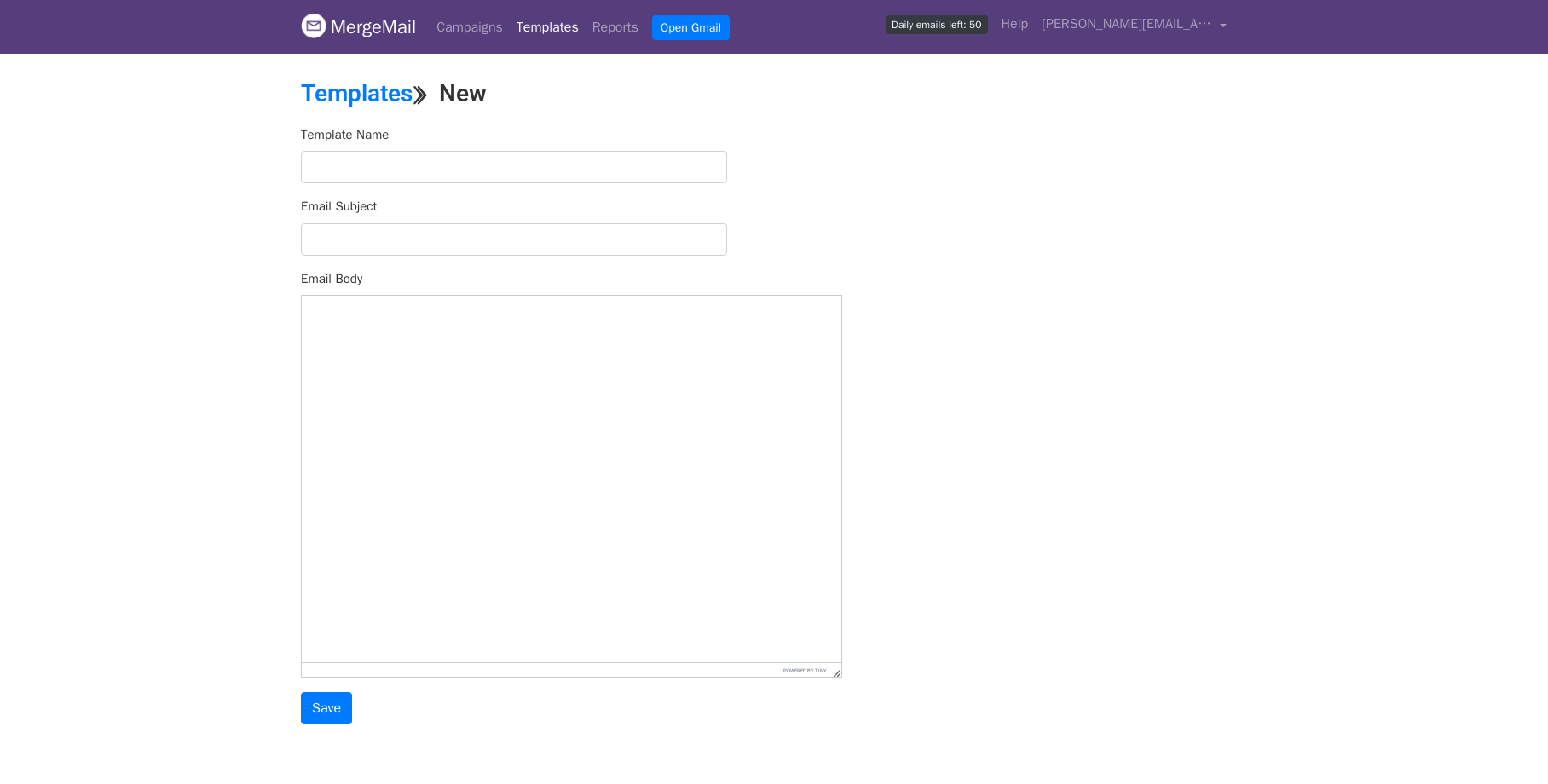 scroll, scrollTop: 0, scrollLeft: 0, axis: both 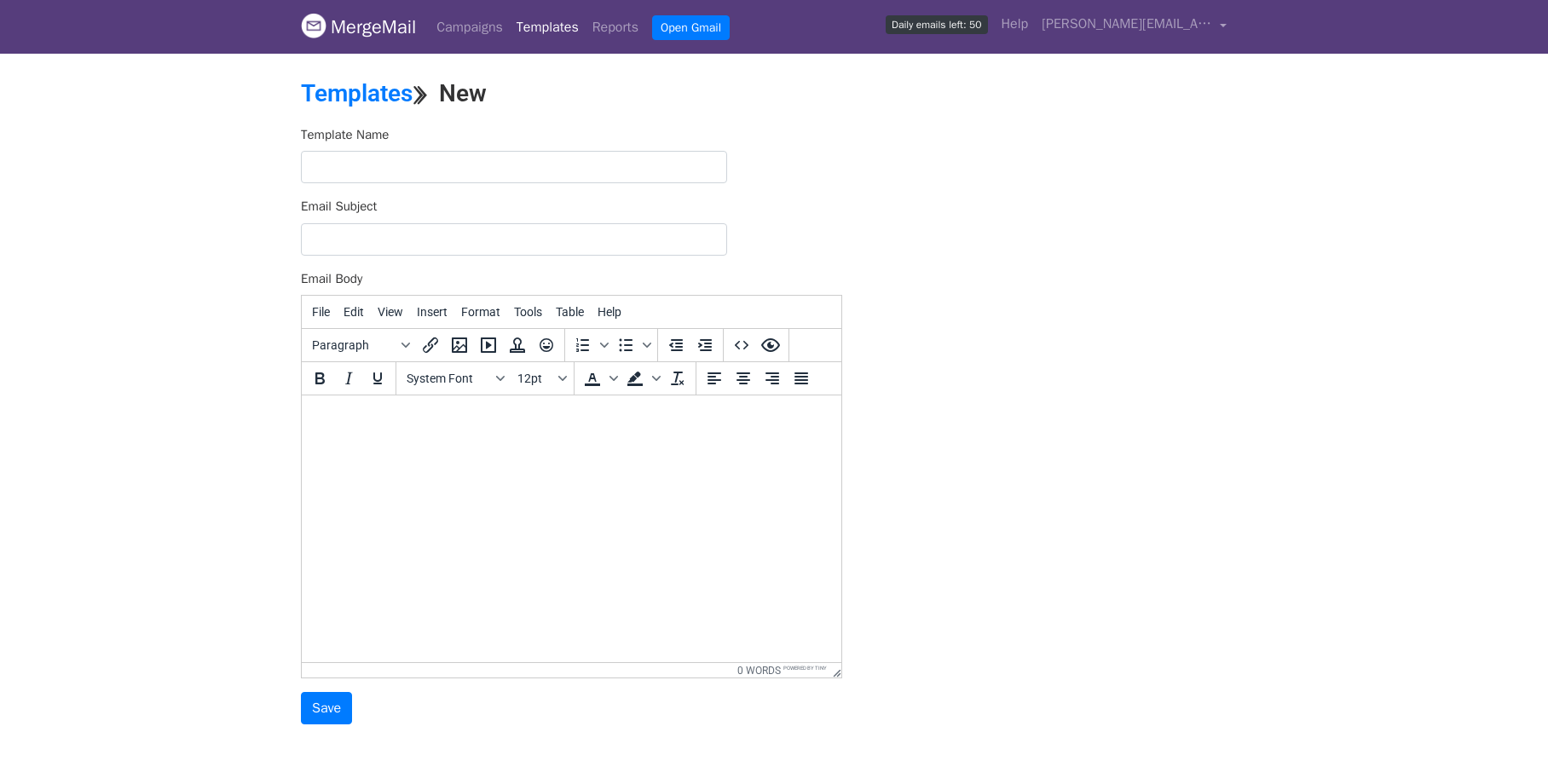 click at bounding box center [571, 418] 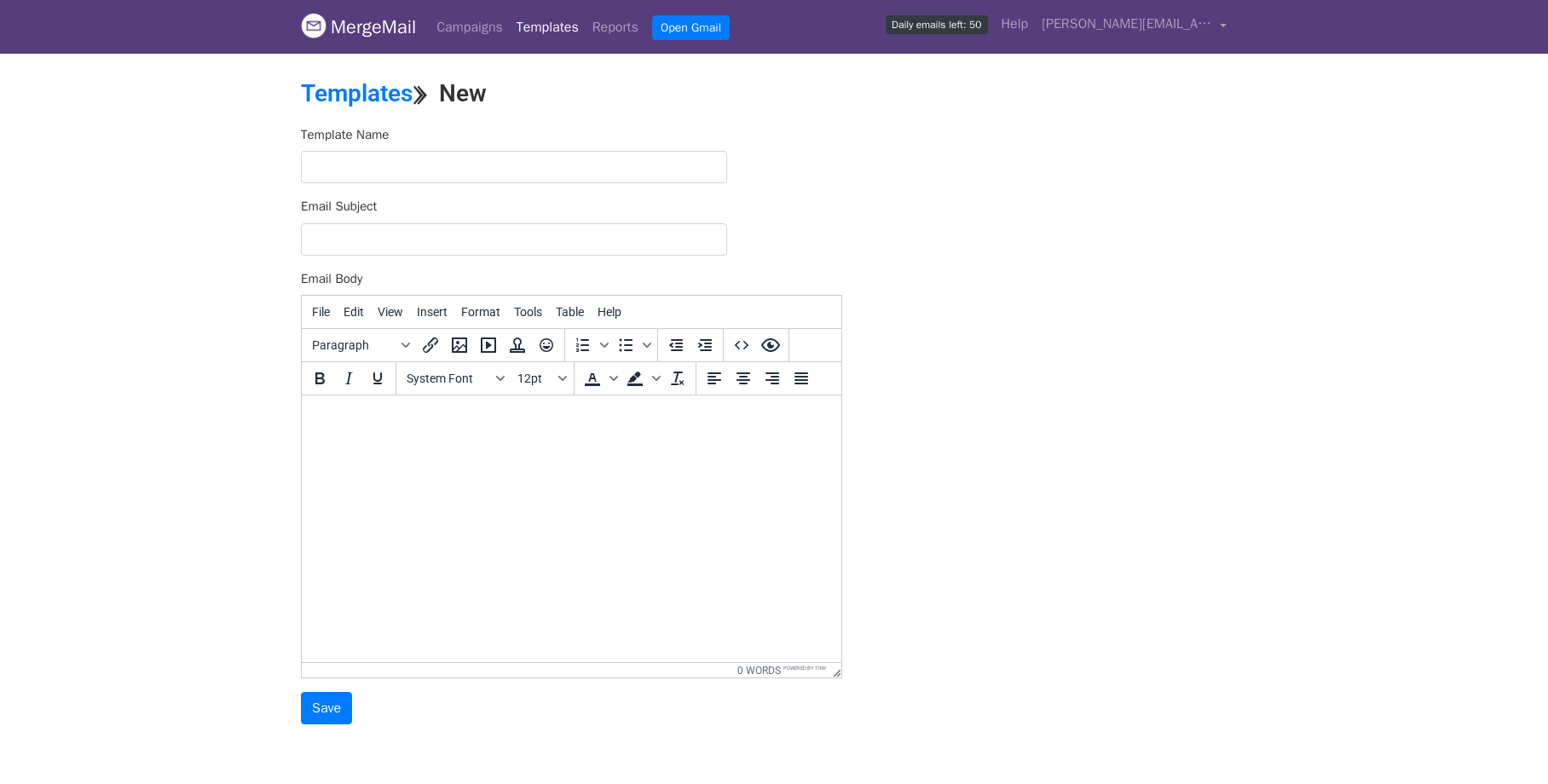 paste 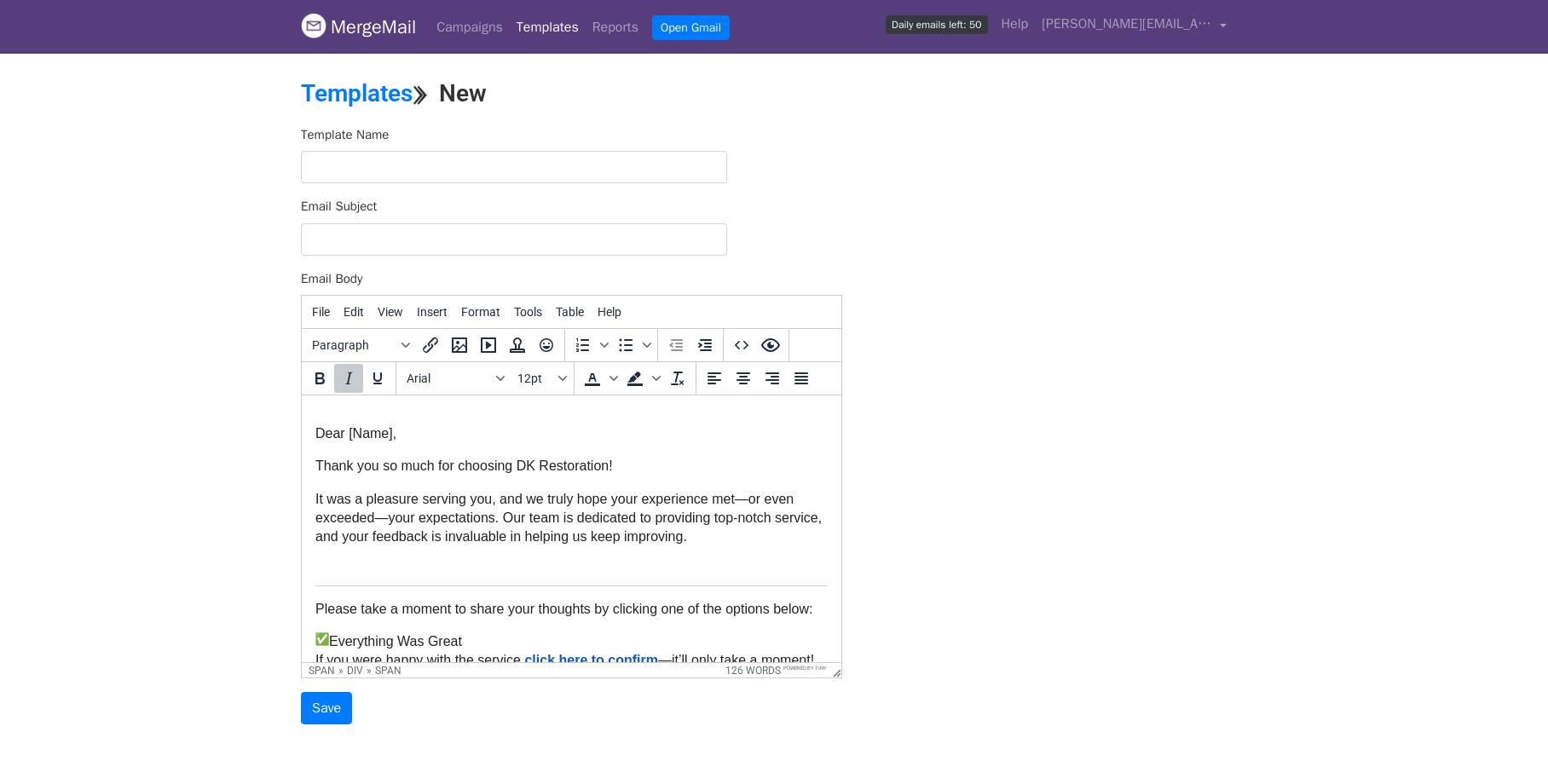 scroll, scrollTop: 0, scrollLeft: 0, axis: both 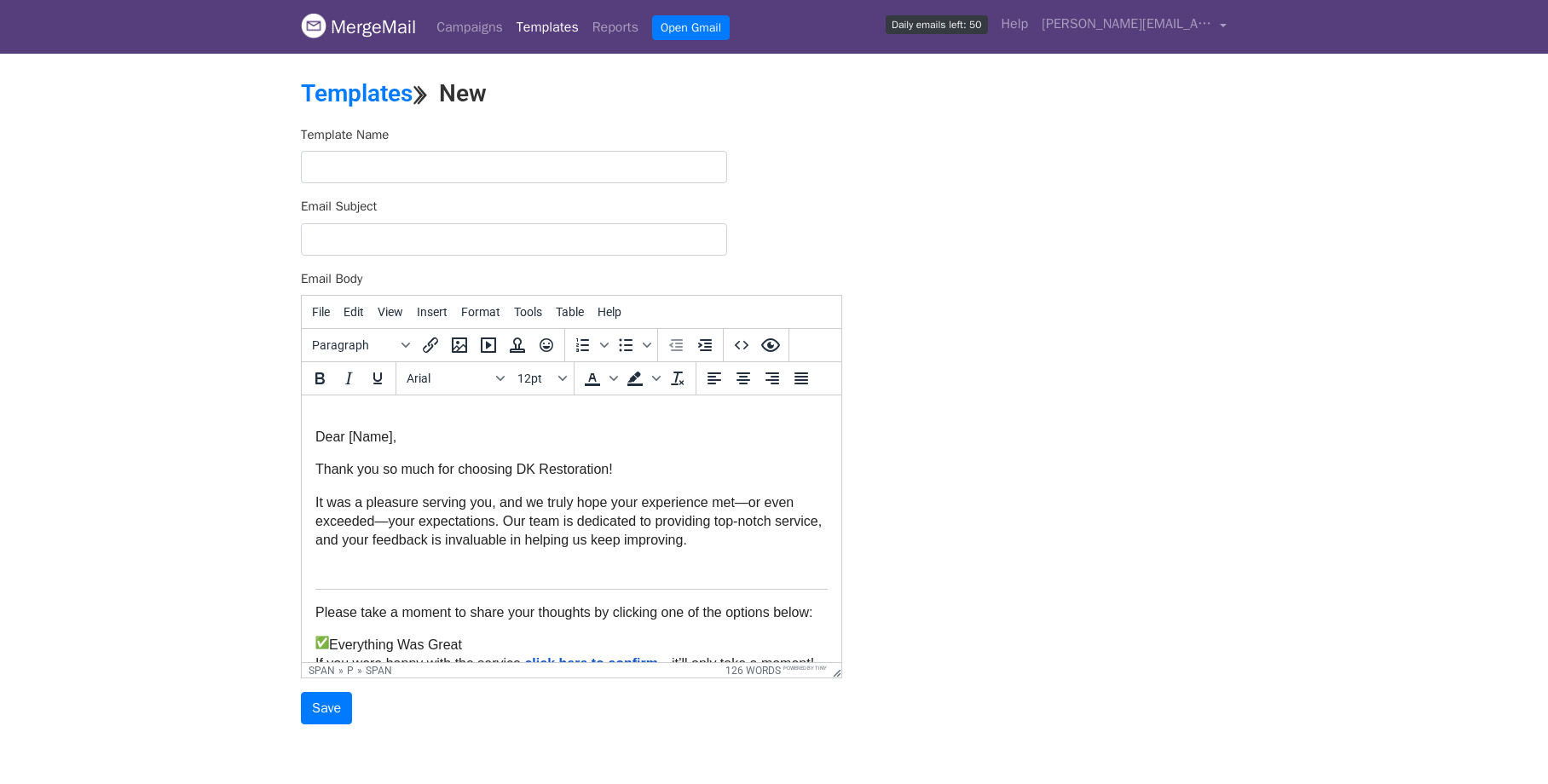 click on "Dear [Name]," at bounding box center [571, 437] 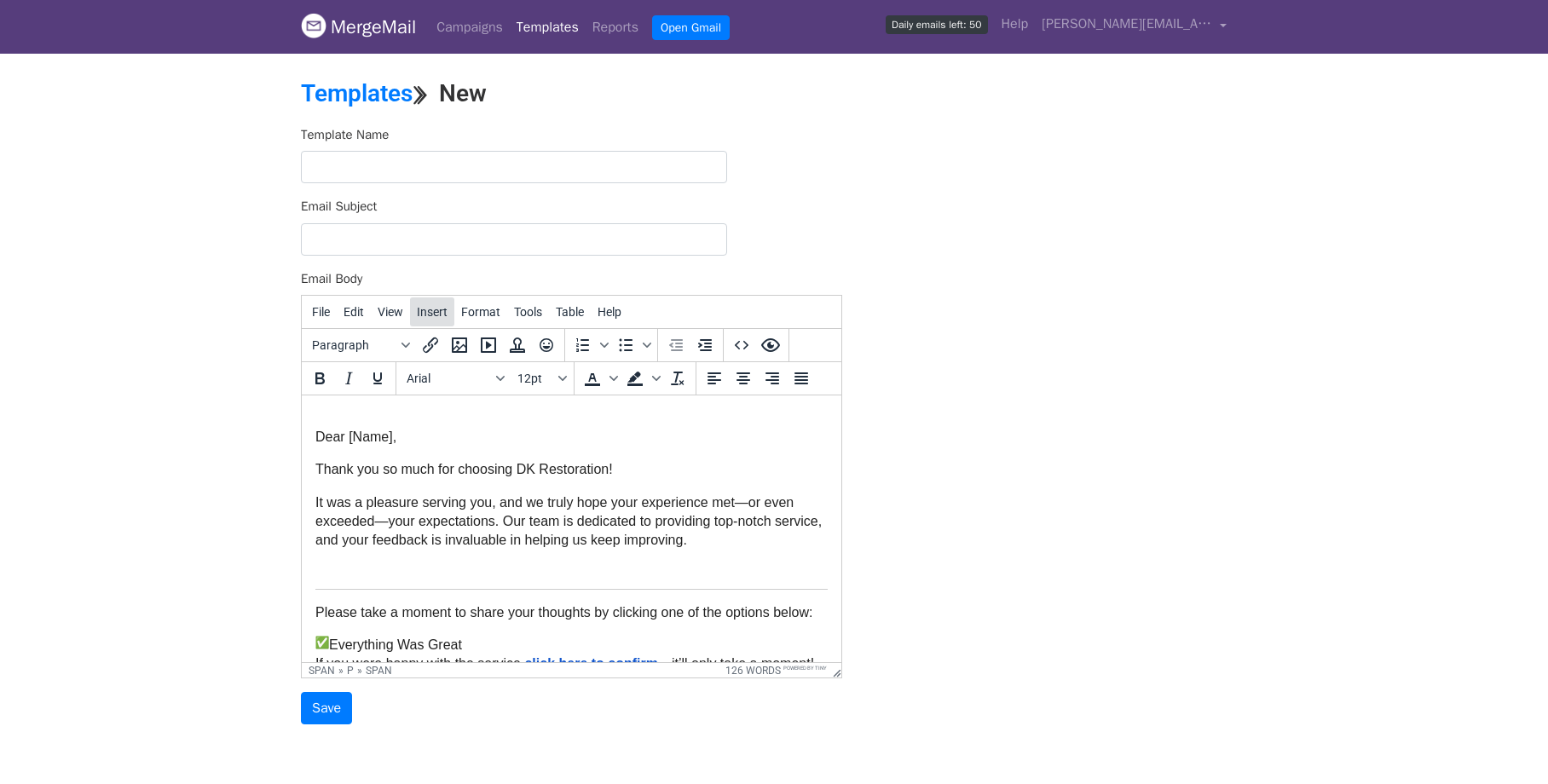 click on "Insert" at bounding box center (432, 312) 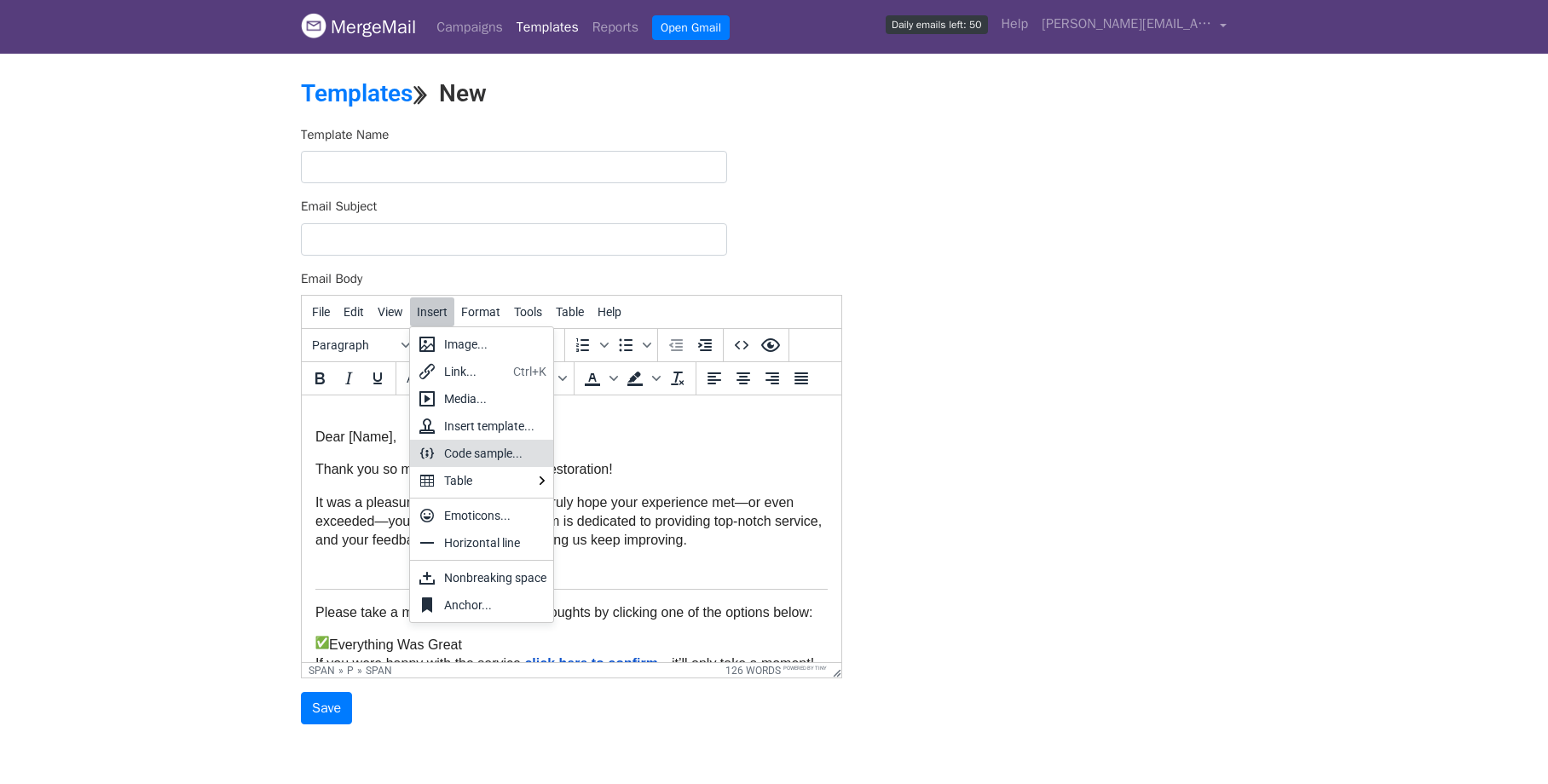 click on "Dear [Name]," at bounding box center [571, 437] 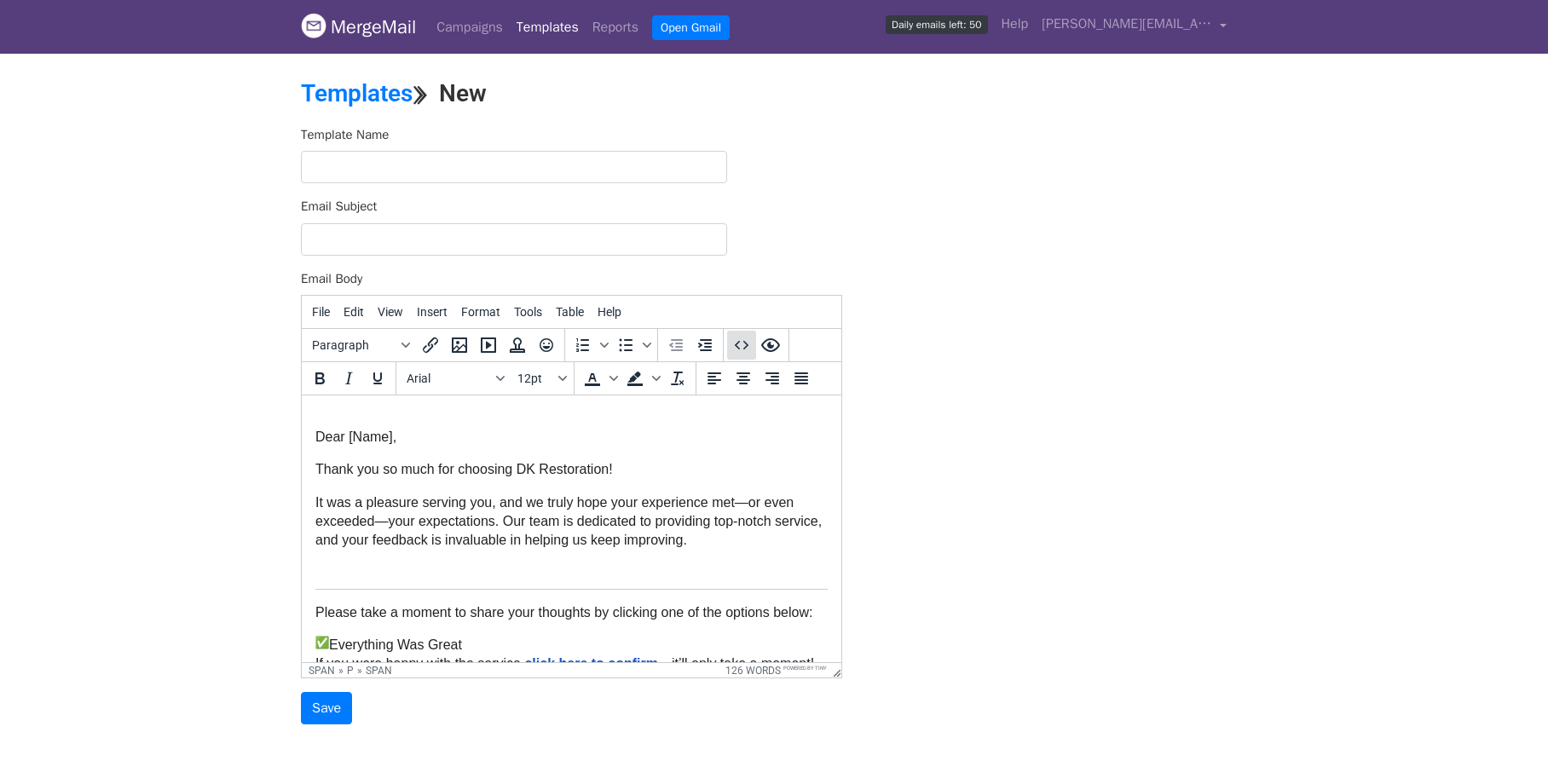 click 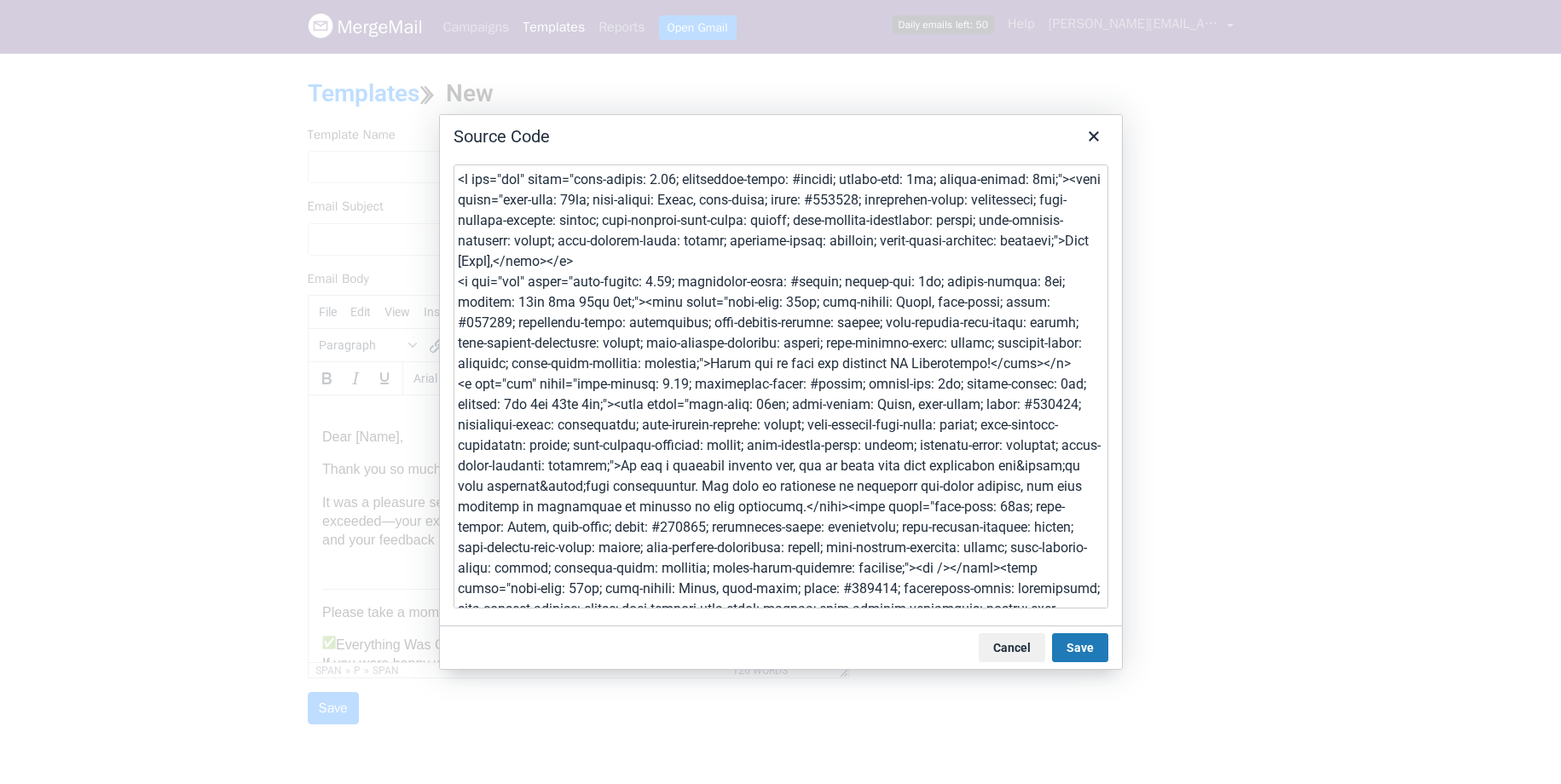 click on "Cancel" at bounding box center (1012, 648) 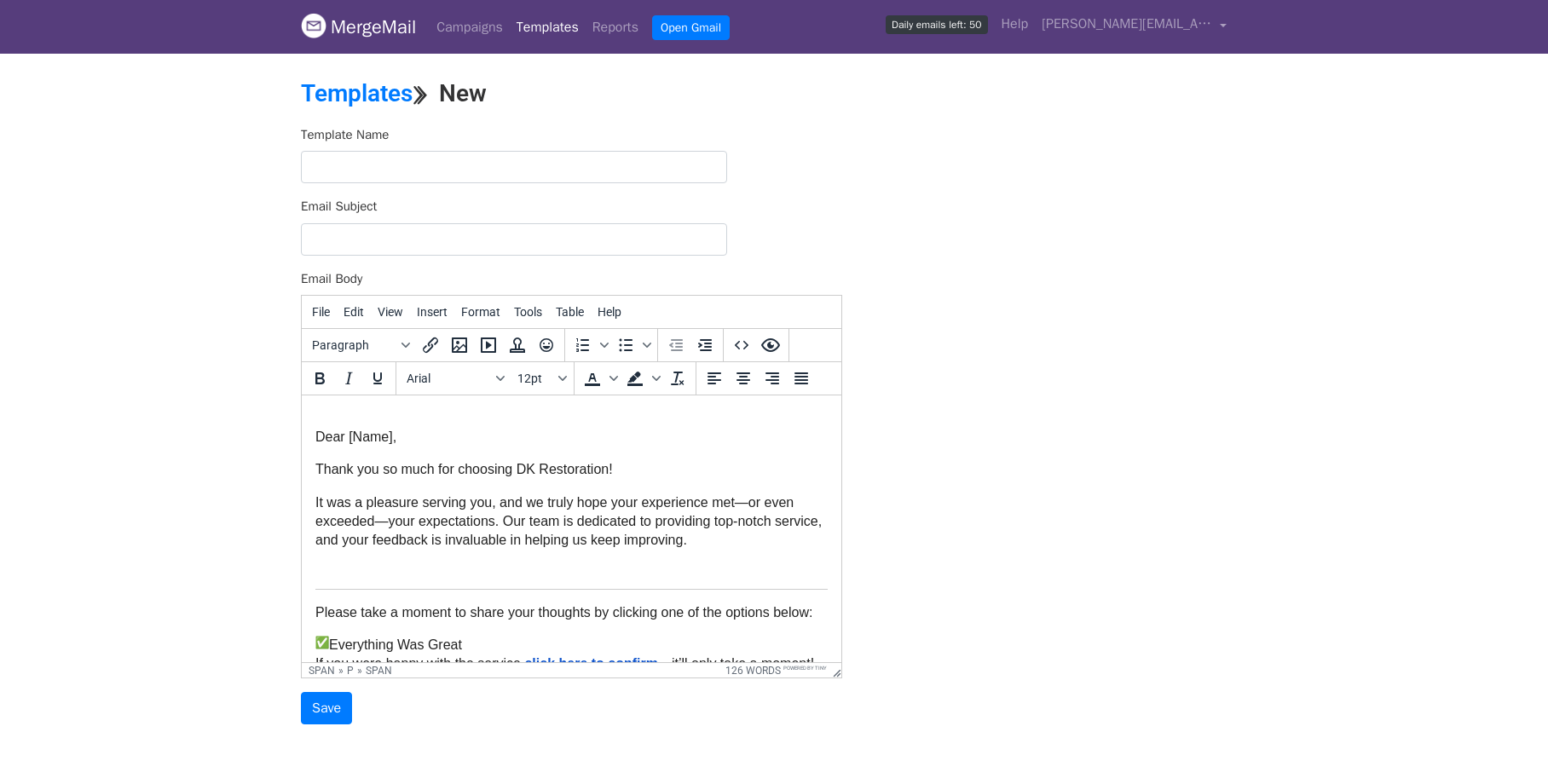click on "Dear [Name]," at bounding box center (571, 437) 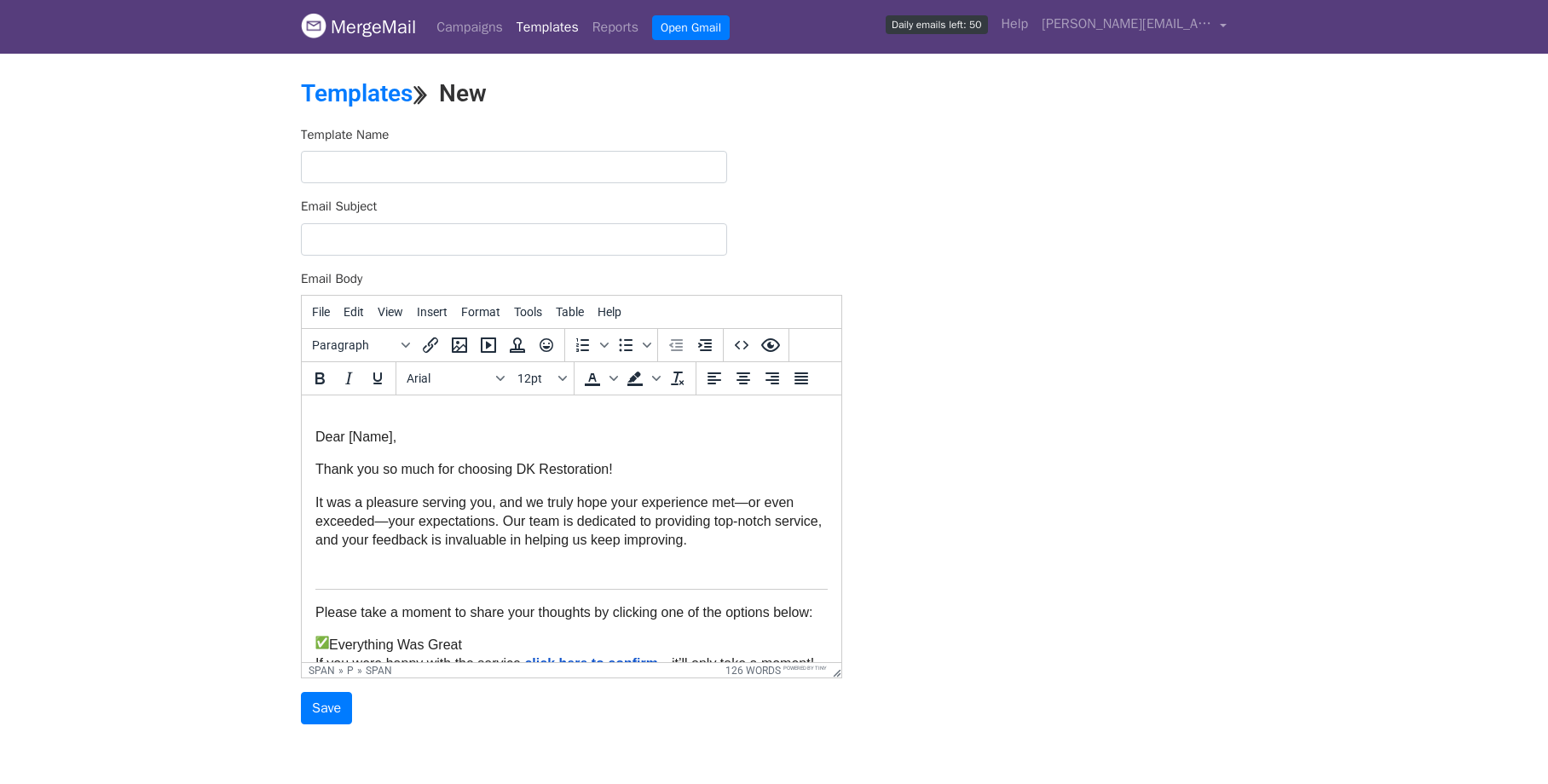 click on "Dear [Name]," at bounding box center (355, 436) 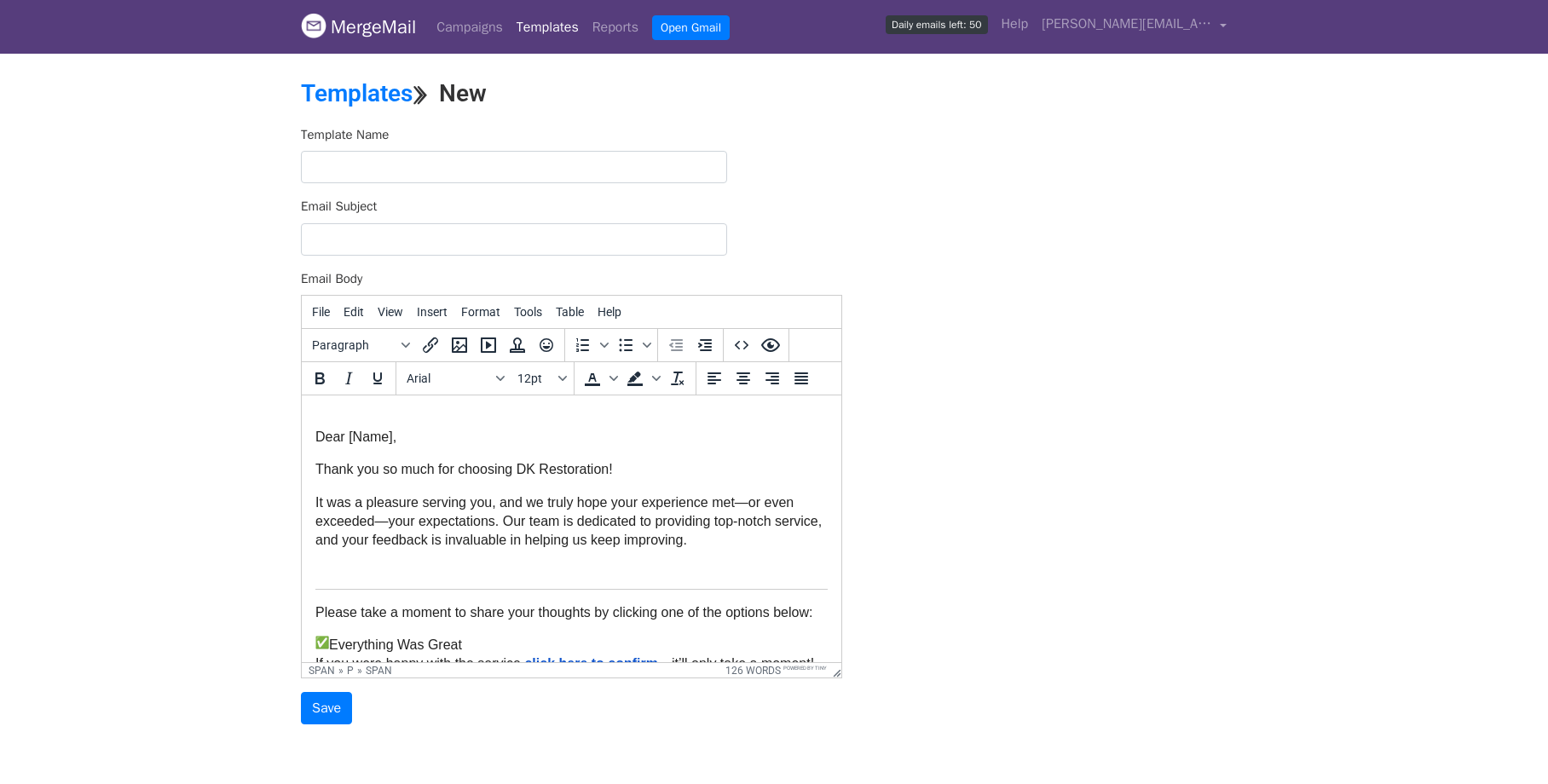 click on "Dear [Name]," at bounding box center [355, 436] 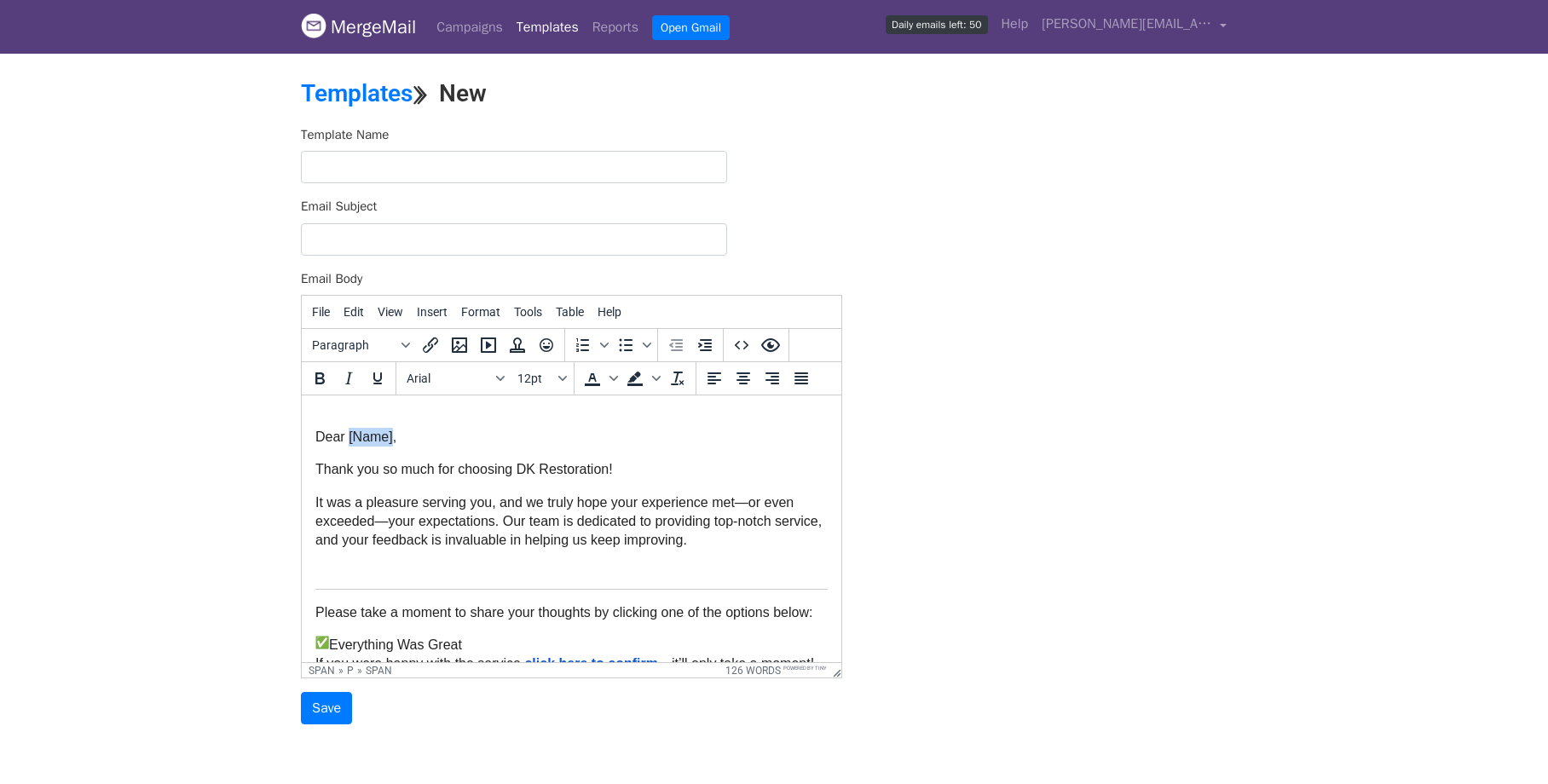 drag, startPoint x: 349, startPoint y: 440, endPoint x: 393, endPoint y: 439, distance: 44.011362 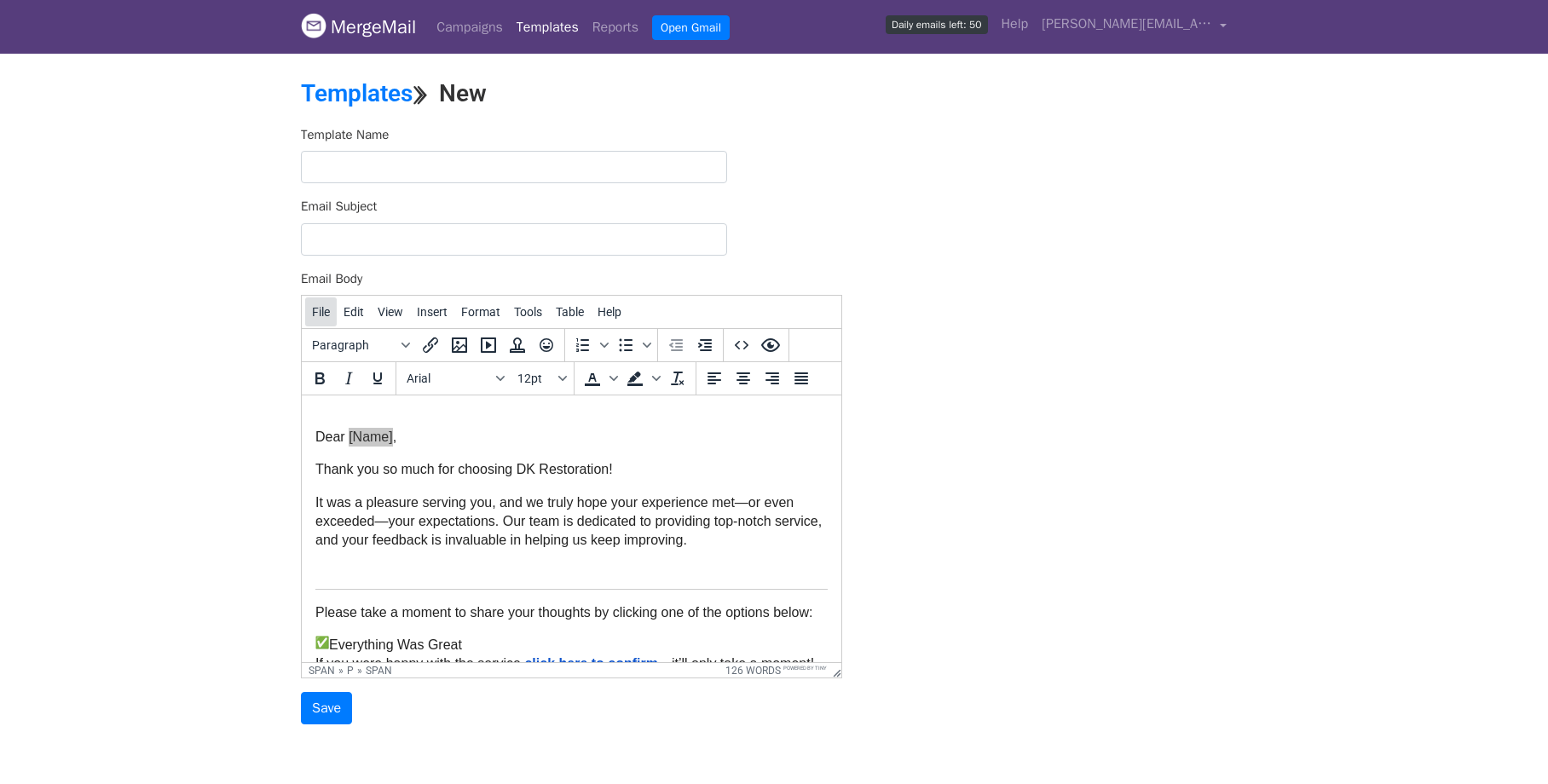 click on "File" at bounding box center [321, 312] 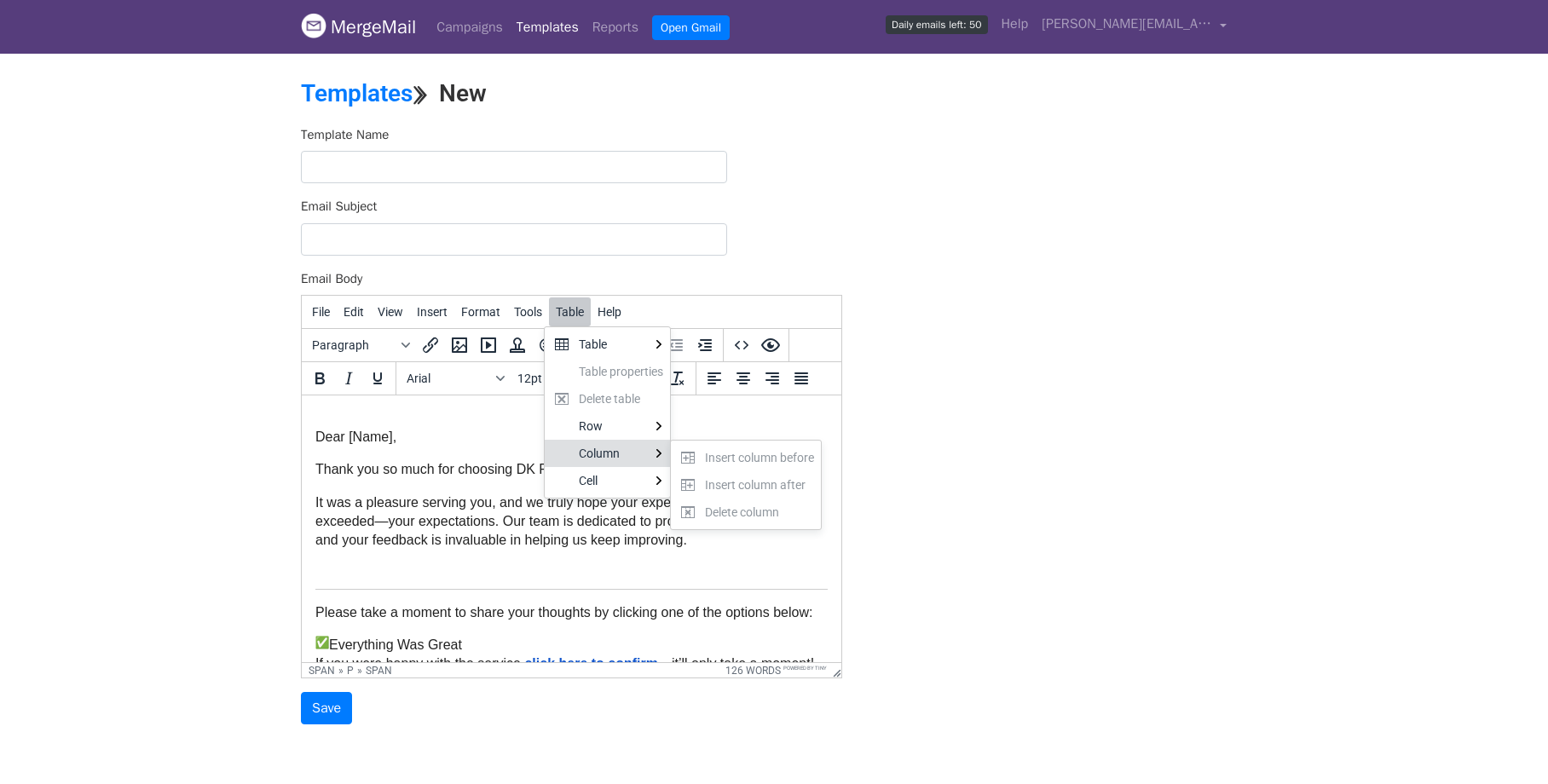 click on "Dear [Name]," at bounding box center [571, 437] 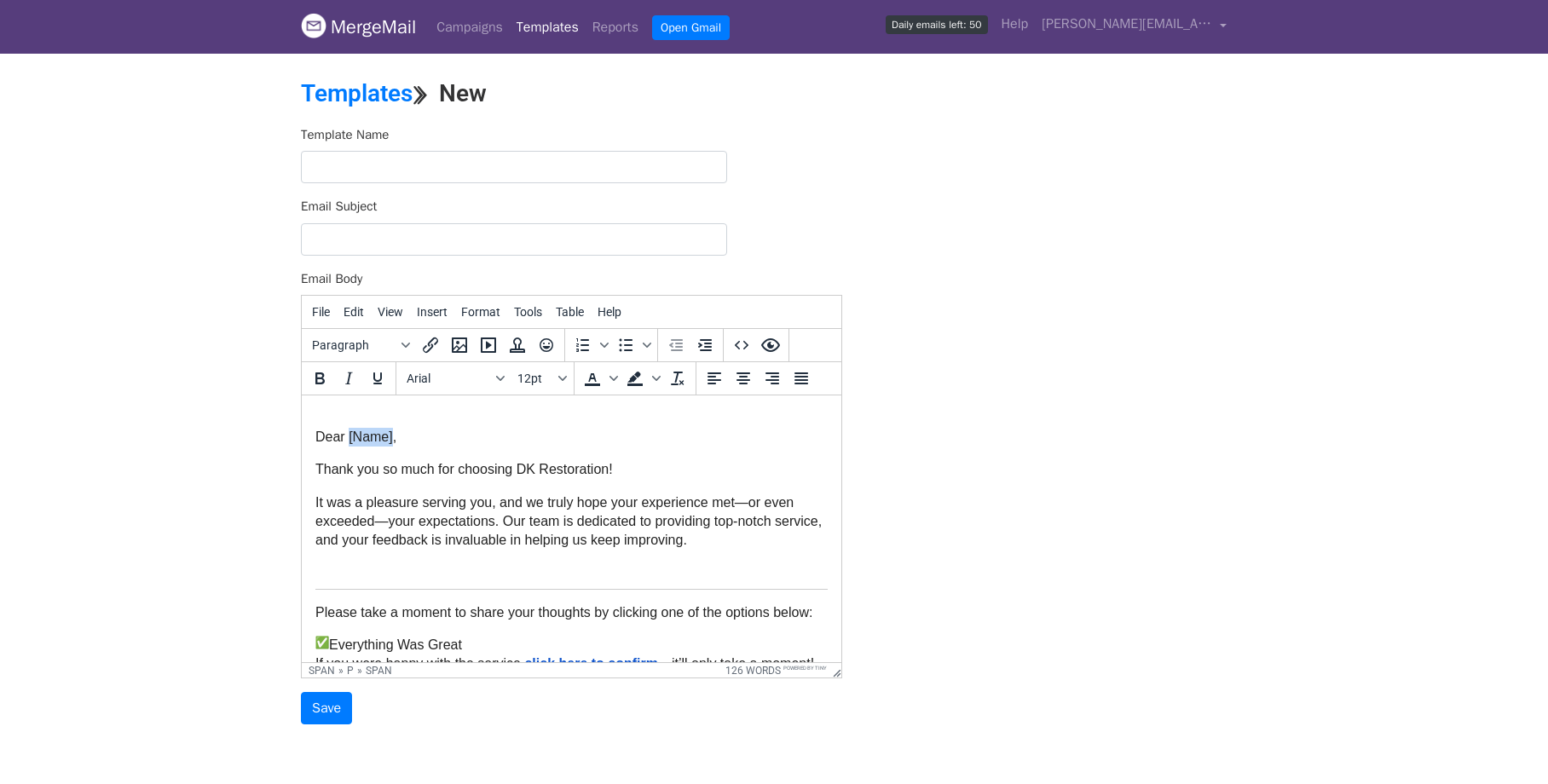 drag, startPoint x: 392, startPoint y: 436, endPoint x: 349, endPoint y: 435, distance: 43.01 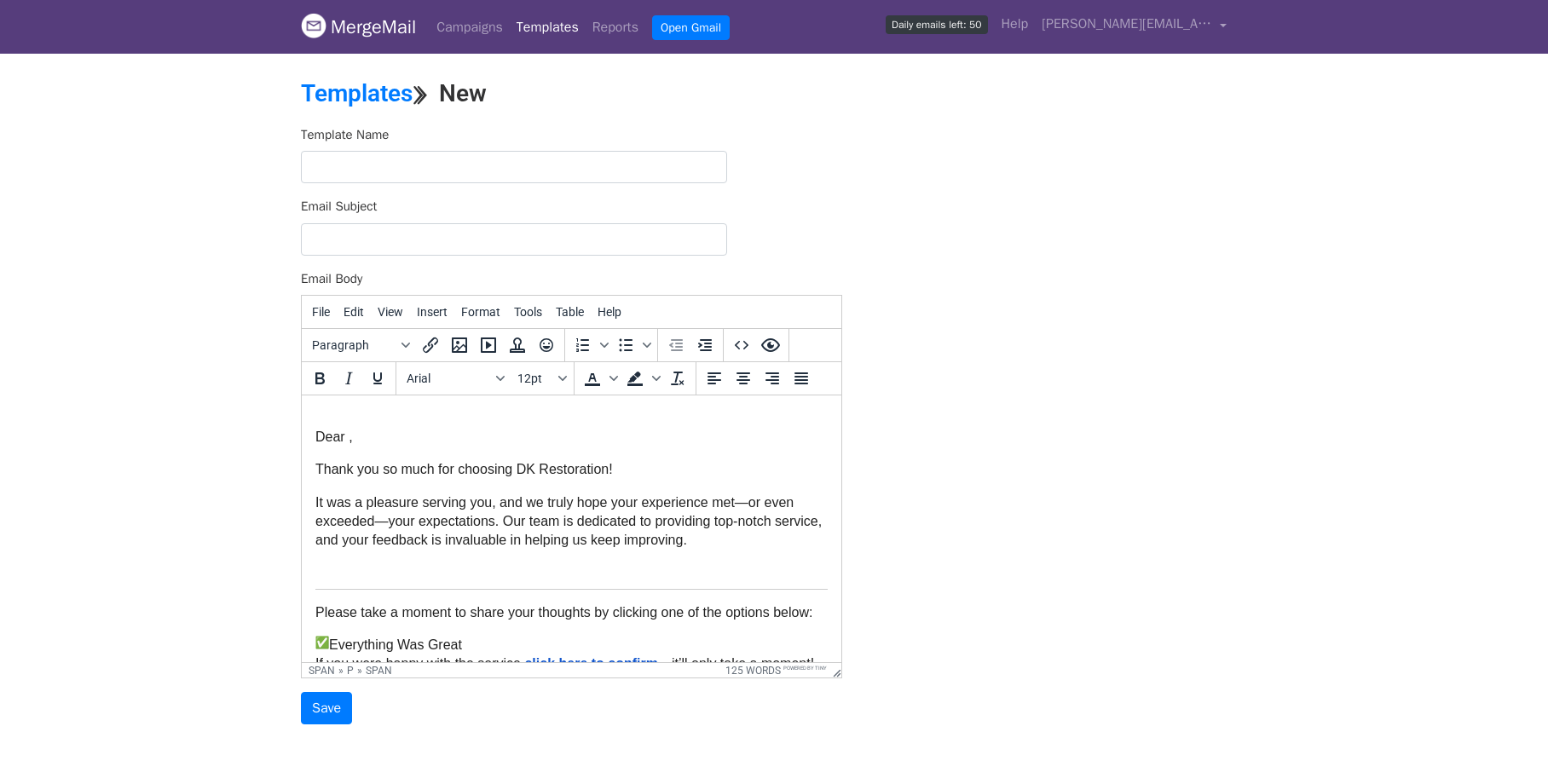 click on "It was a pleasure serving you, and we truly hope your experience met—or even exceeded—your expectations. Our team is dedicated to providing top-notch service, and your feedback is invaluable in helping us keep improving." at bounding box center [571, 538] 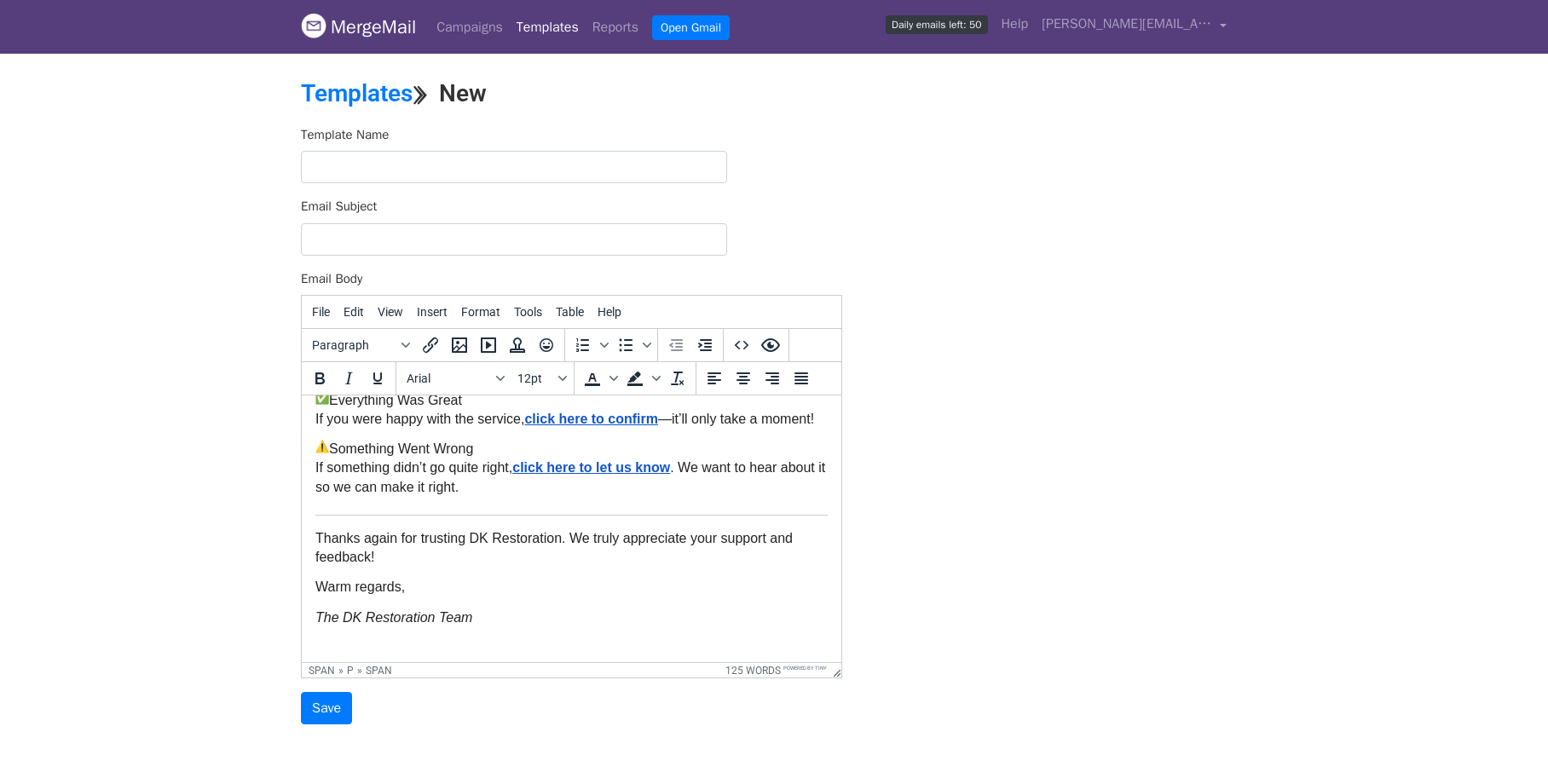scroll, scrollTop: 256, scrollLeft: 0, axis: vertical 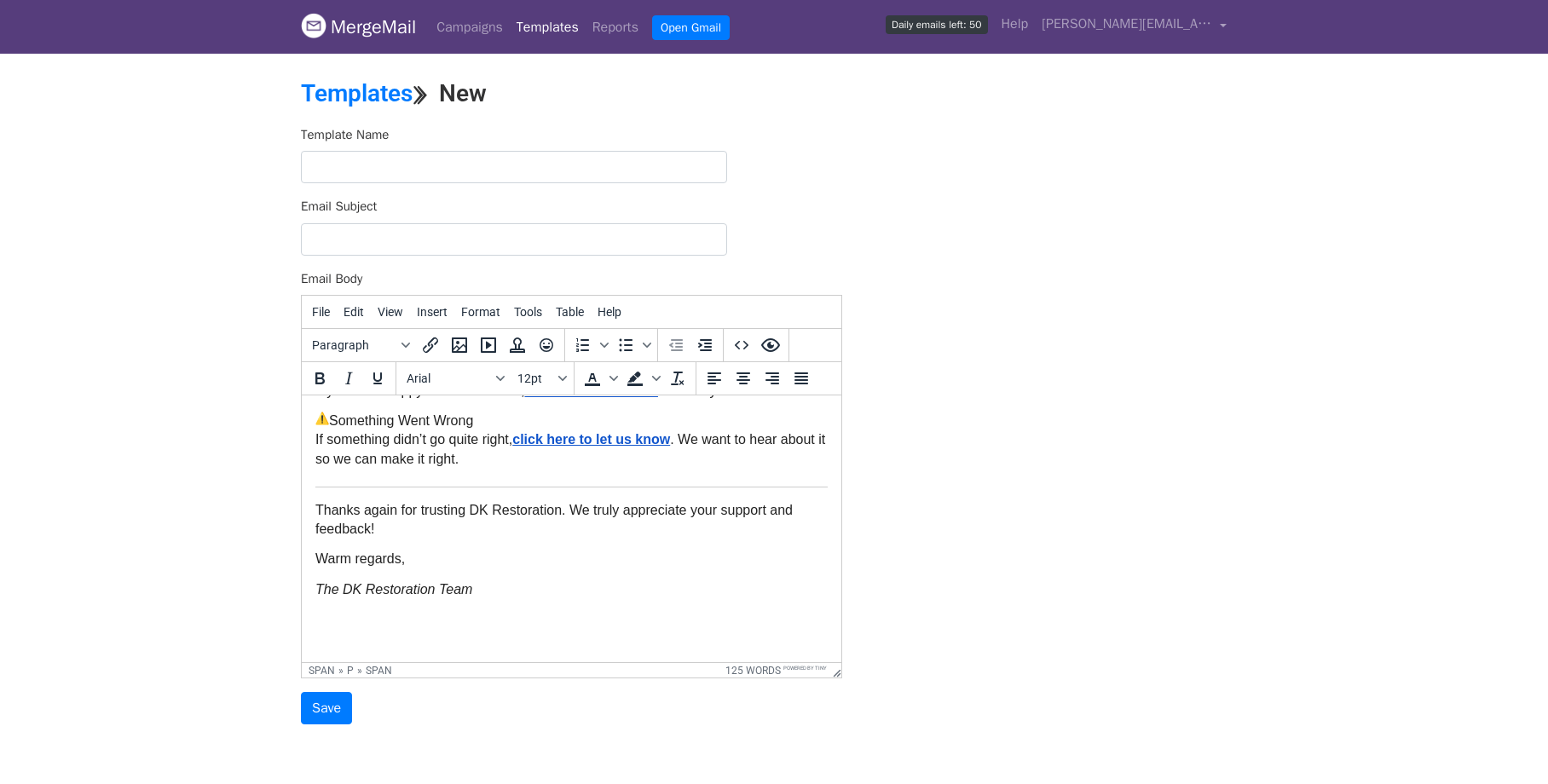 drag, startPoint x: 511, startPoint y: 438, endPoint x: 336, endPoint y: 447, distance: 175.2313 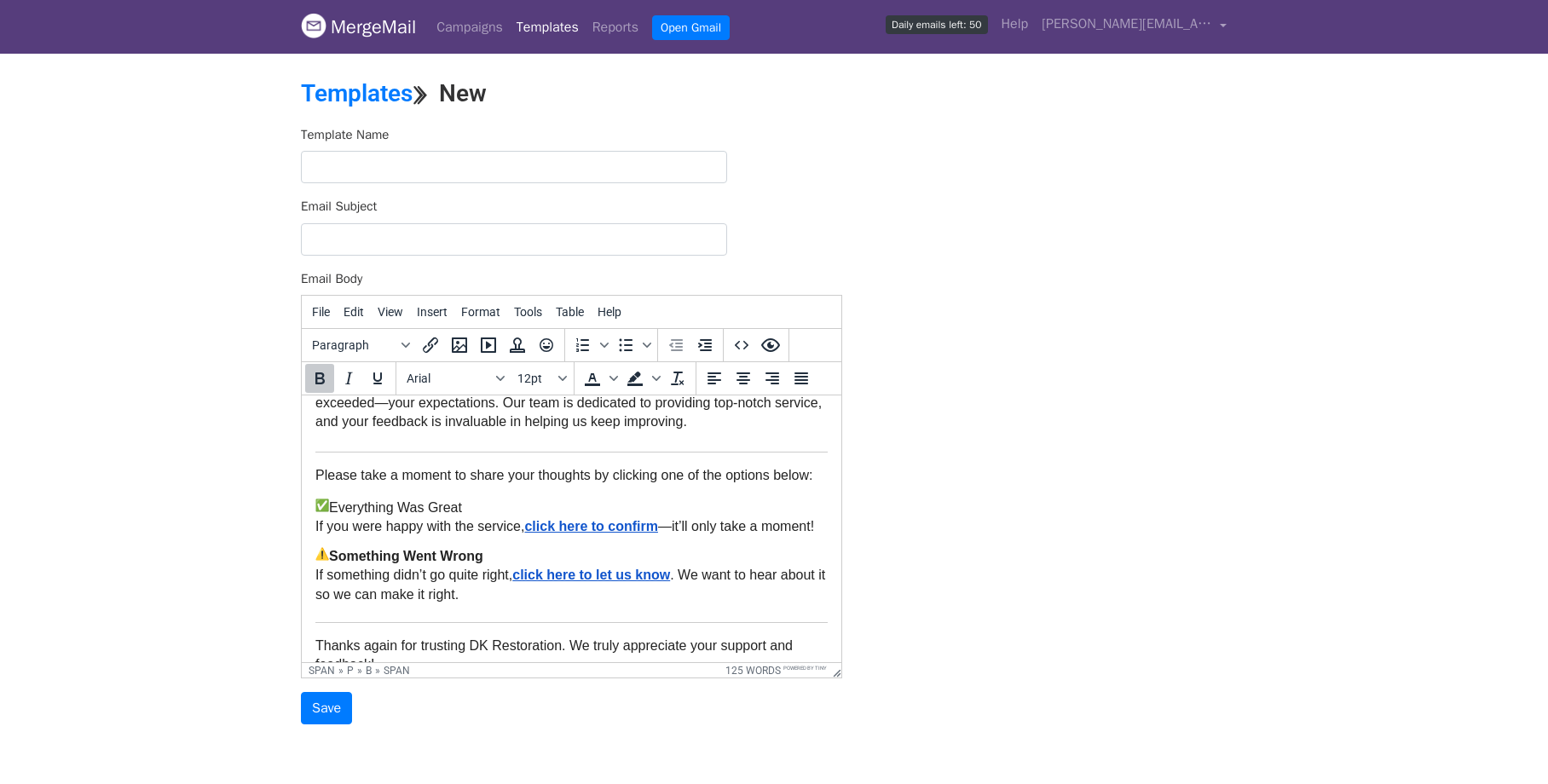scroll, scrollTop: 85, scrollLeft: 0, axis: vertical 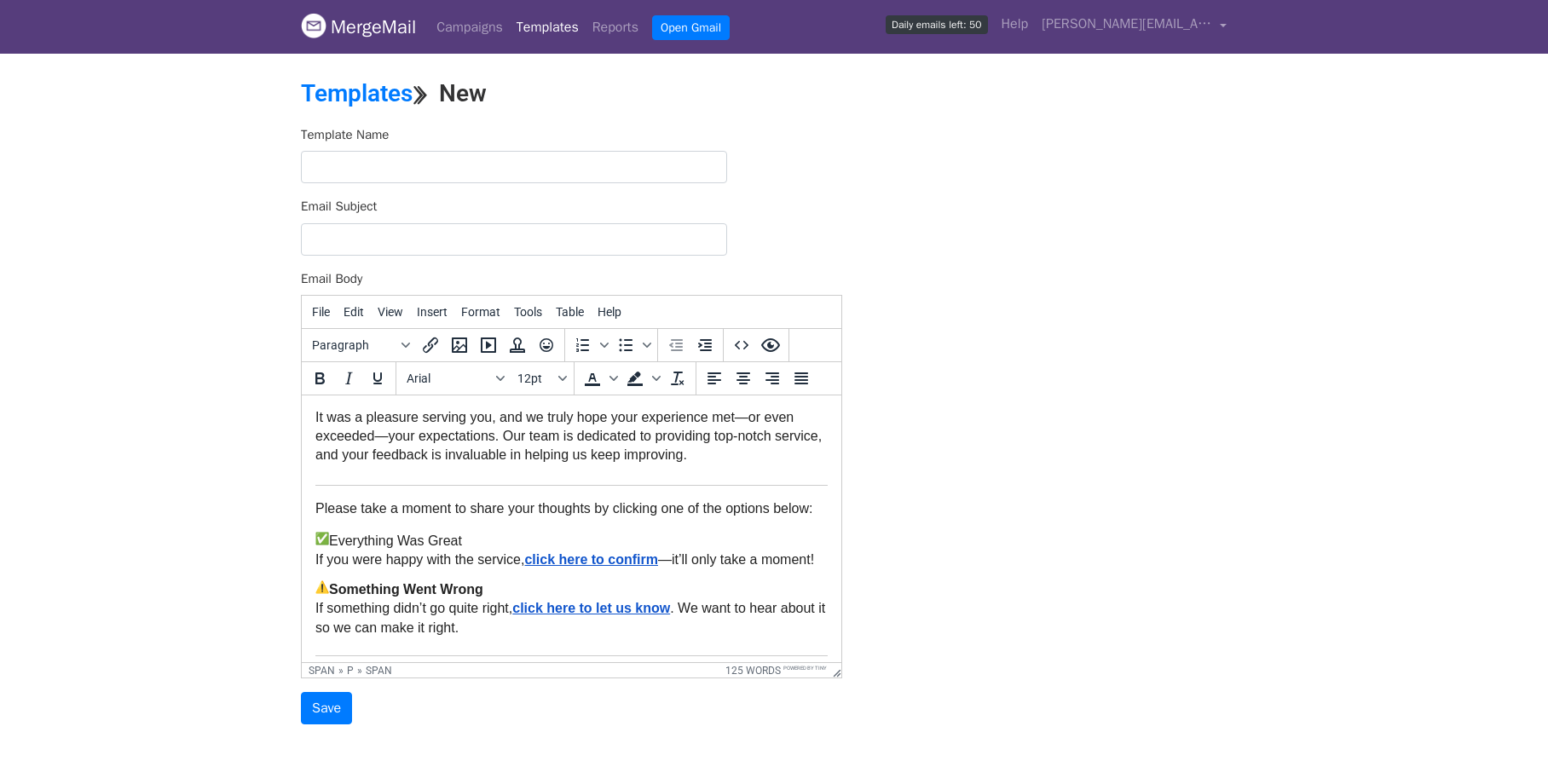 drag, startPoint x: 465, startPoint y: 551, endPoint x: 336, endPoint y: 550, distance: 129.00388 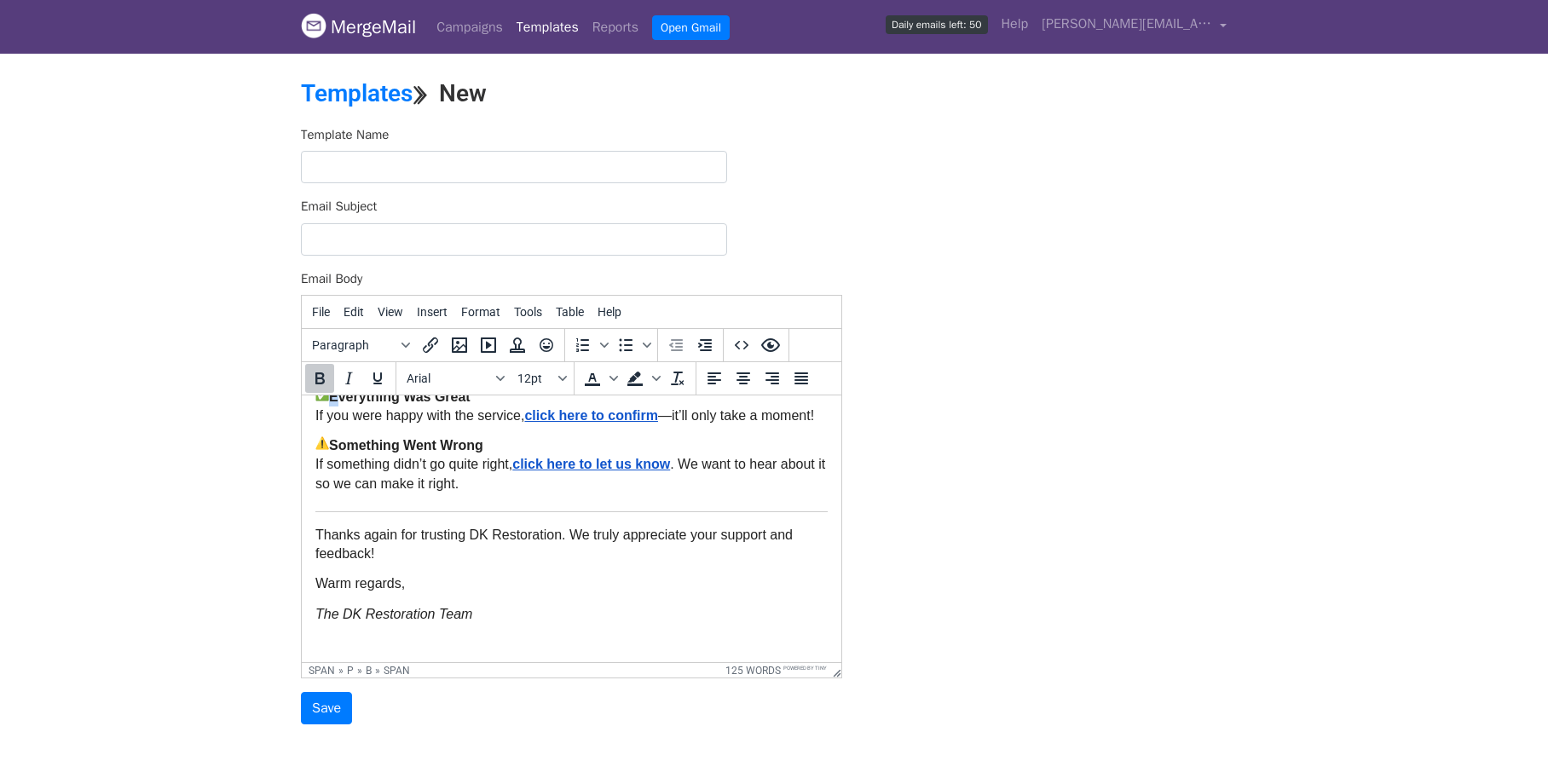 scroll, scrollTop: 256, scrollLeft: 0, axis: vertical 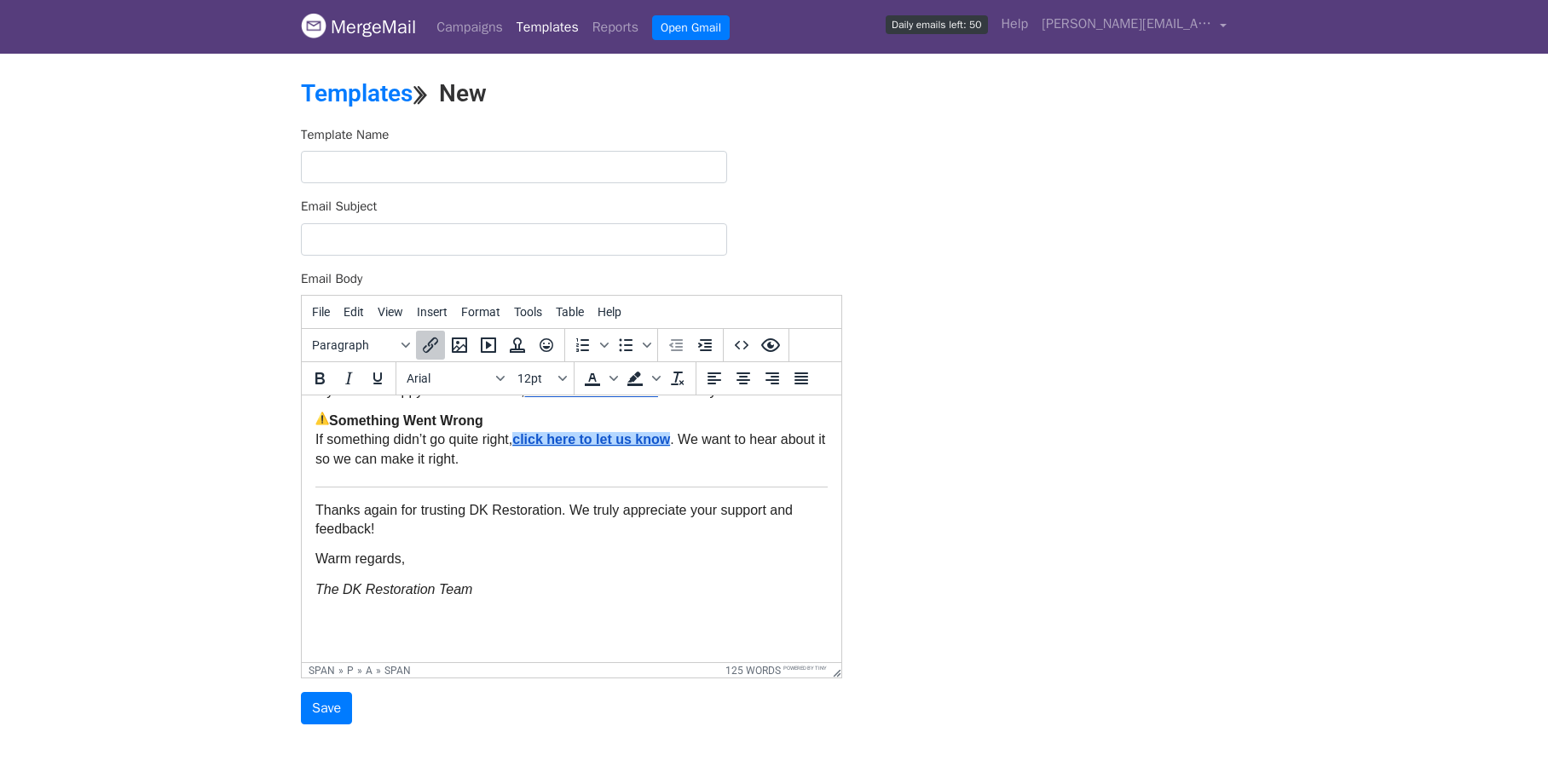 click on "click here to let us know" at bounding box center [591, 439] 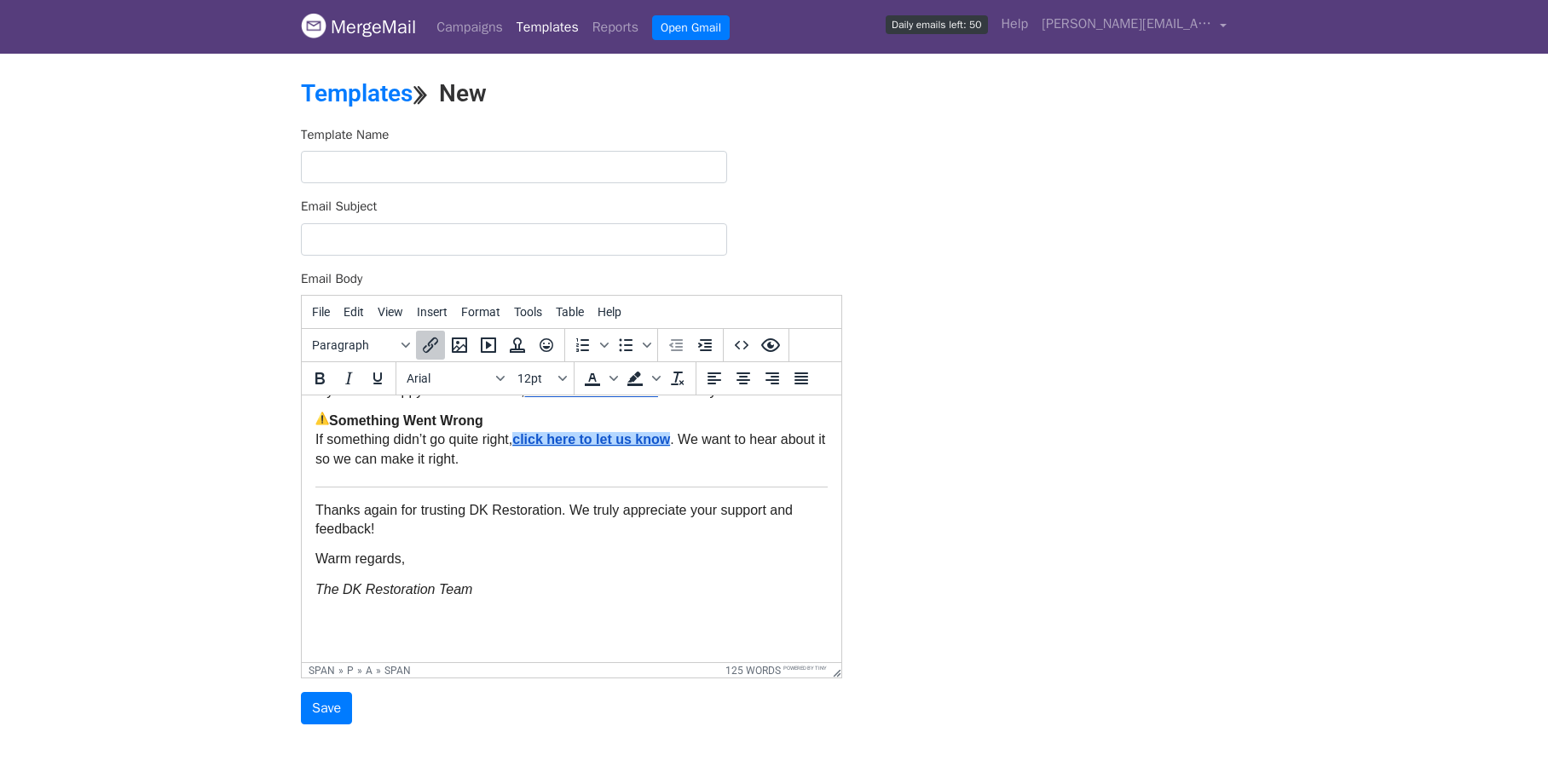 click on "click here to let us know" at bounding box center (591, 439) 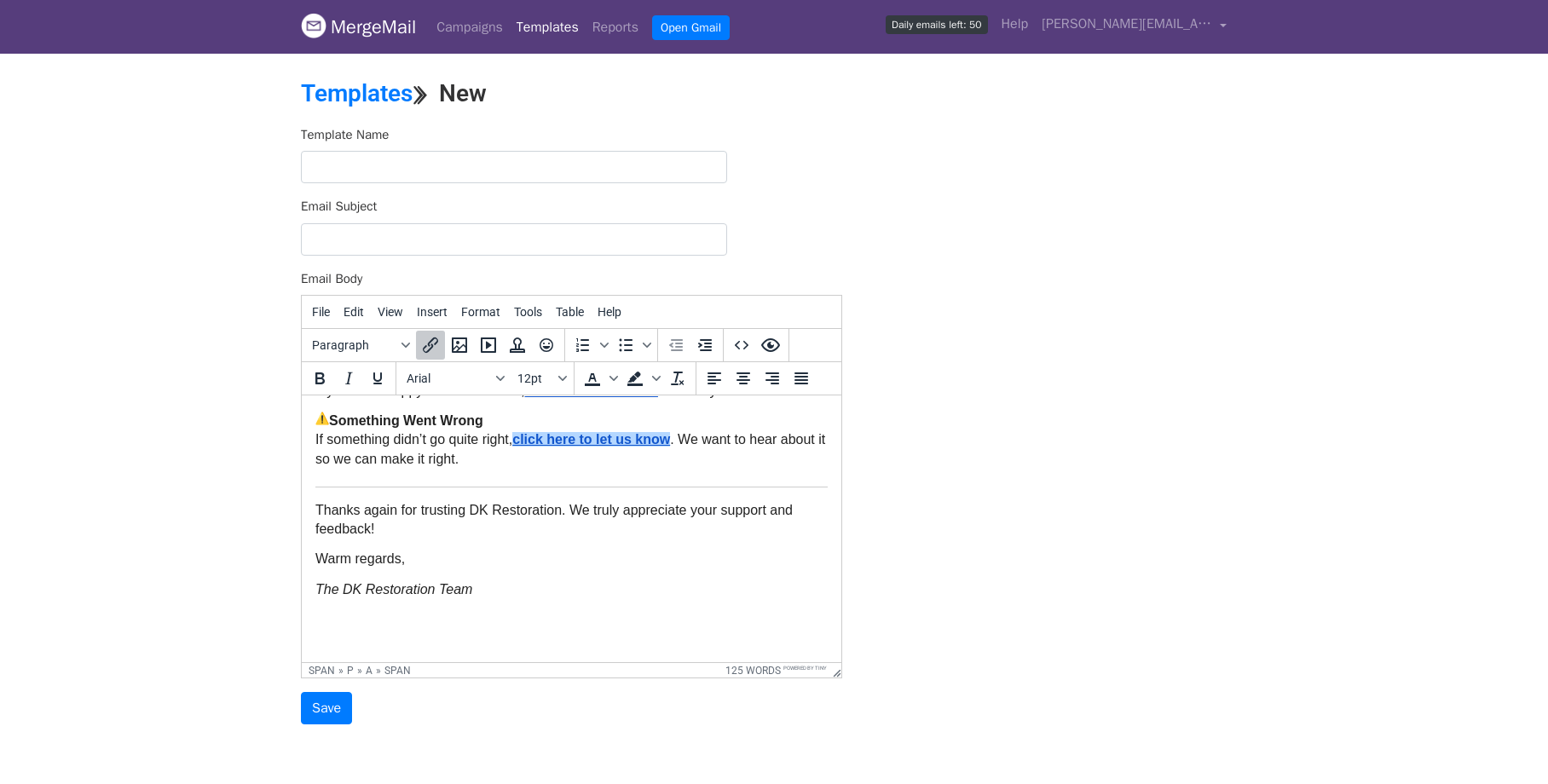click on "click here to let us know" at bounding box center [591, 439] 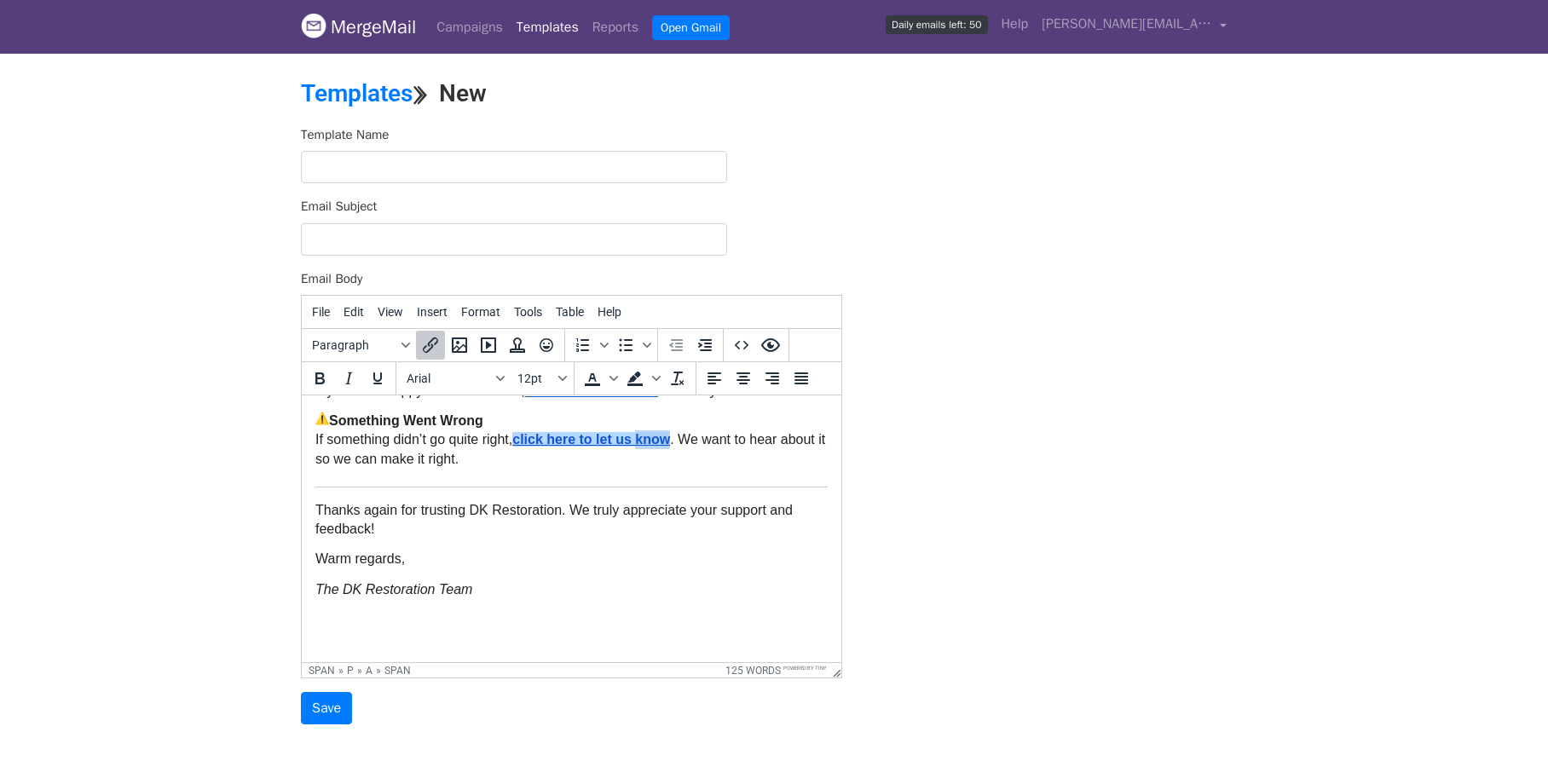 click on "click here to let us know" at bounding box center (591, 439) 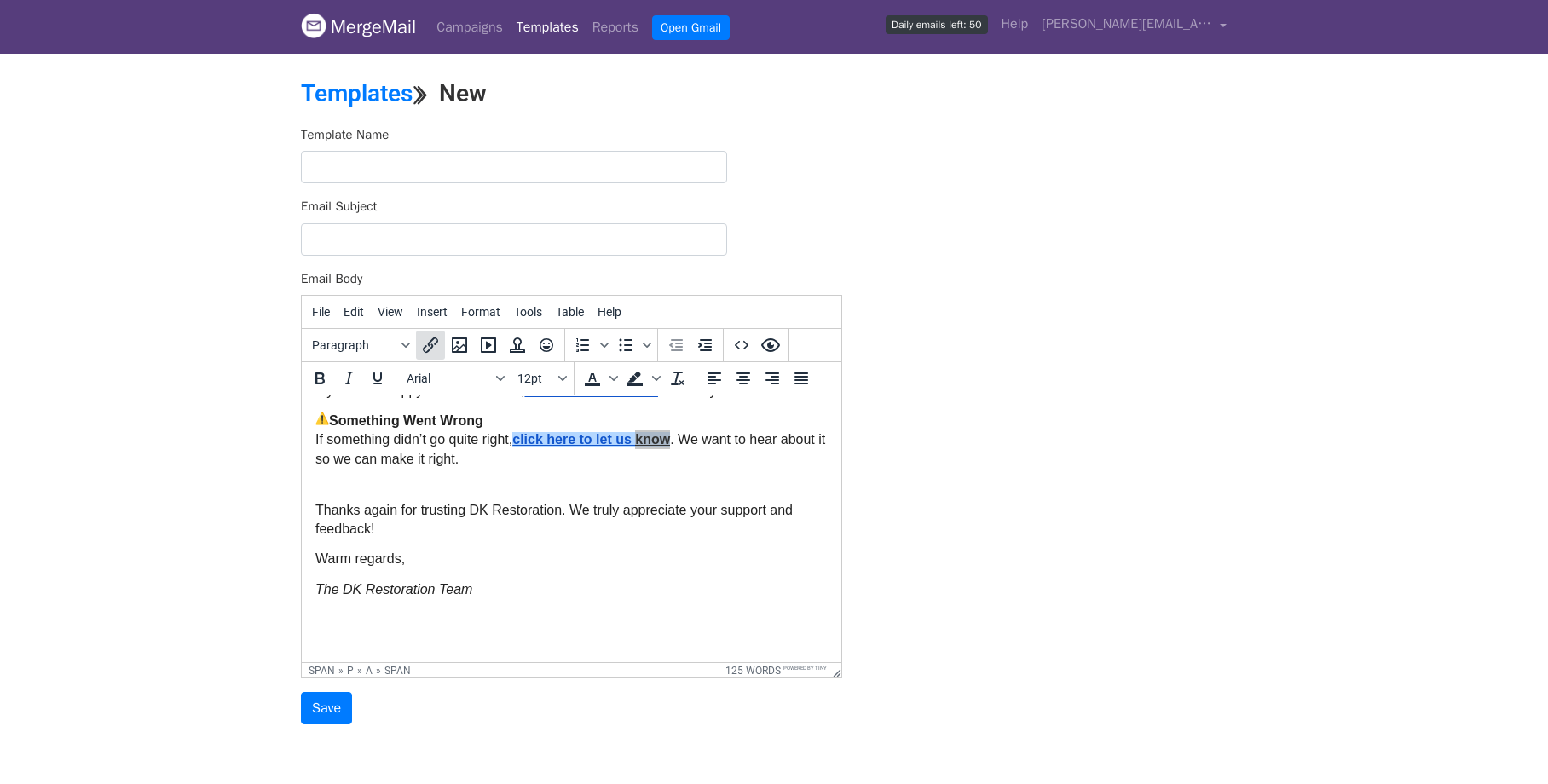 click 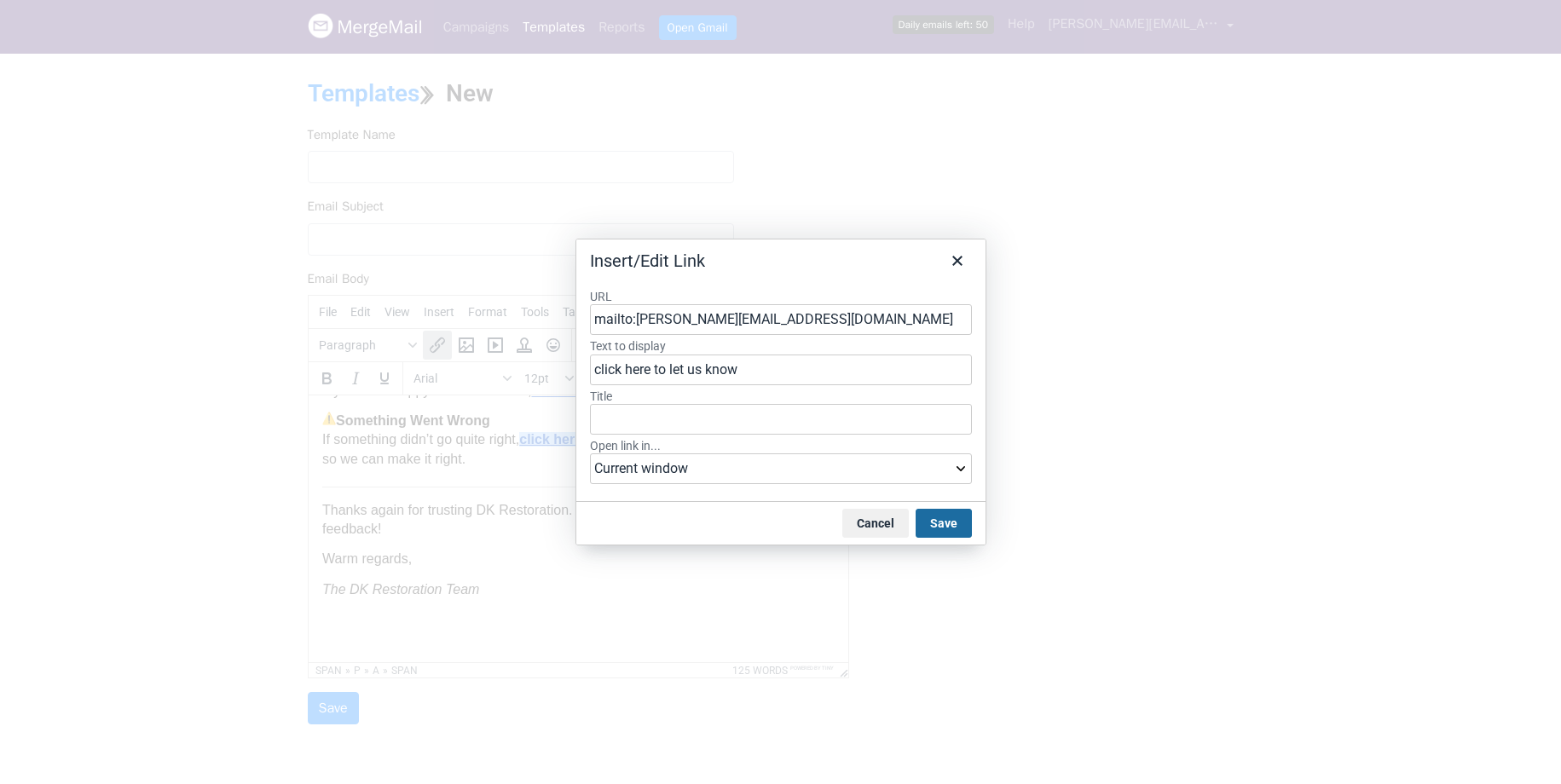 click on "Save" at bounding box center (944, 523) 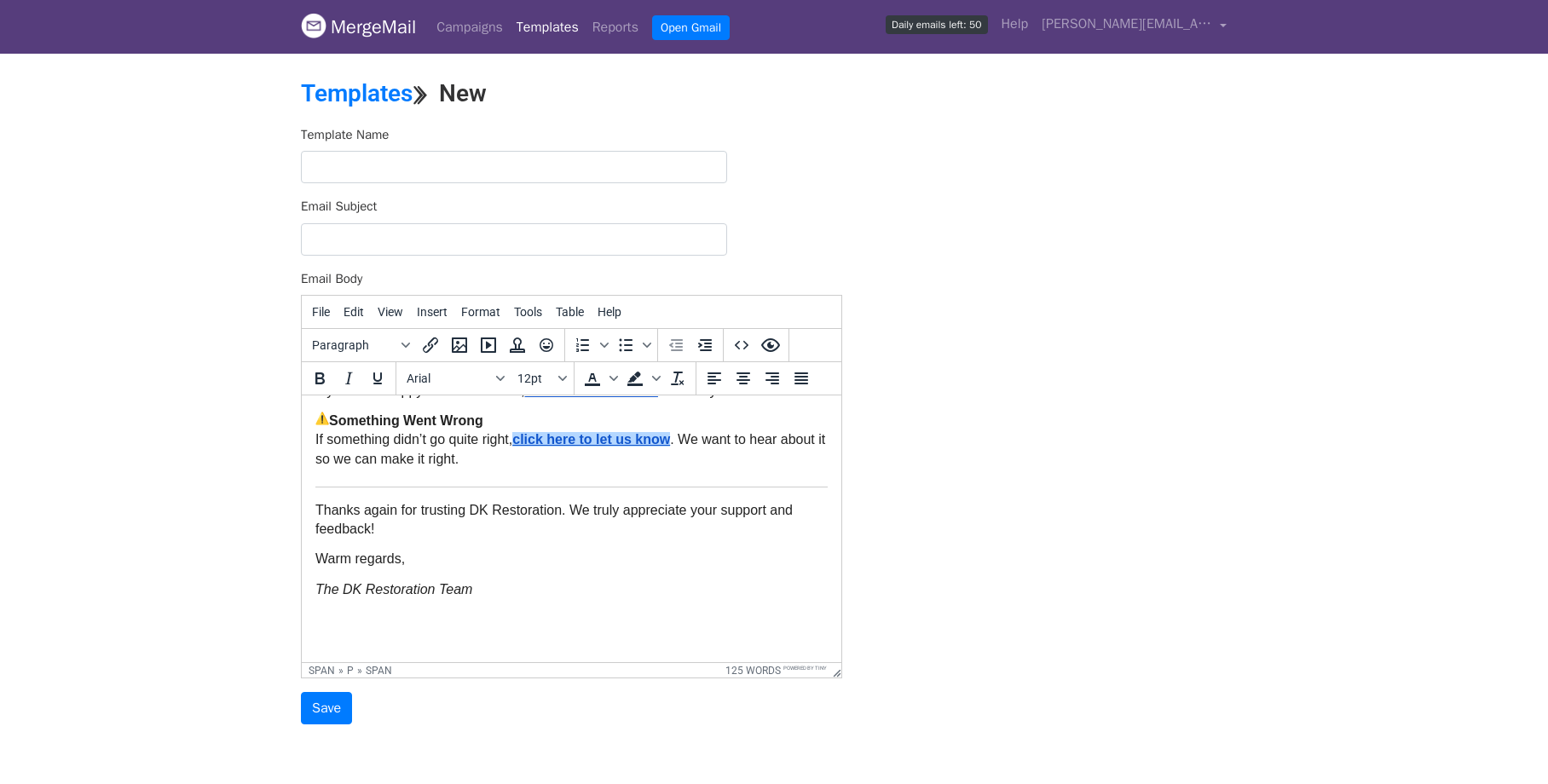 click on "Thanks again for trusting DK Restoration. We truly appreciate your support and feedback!" at bounding box center (571, 525) 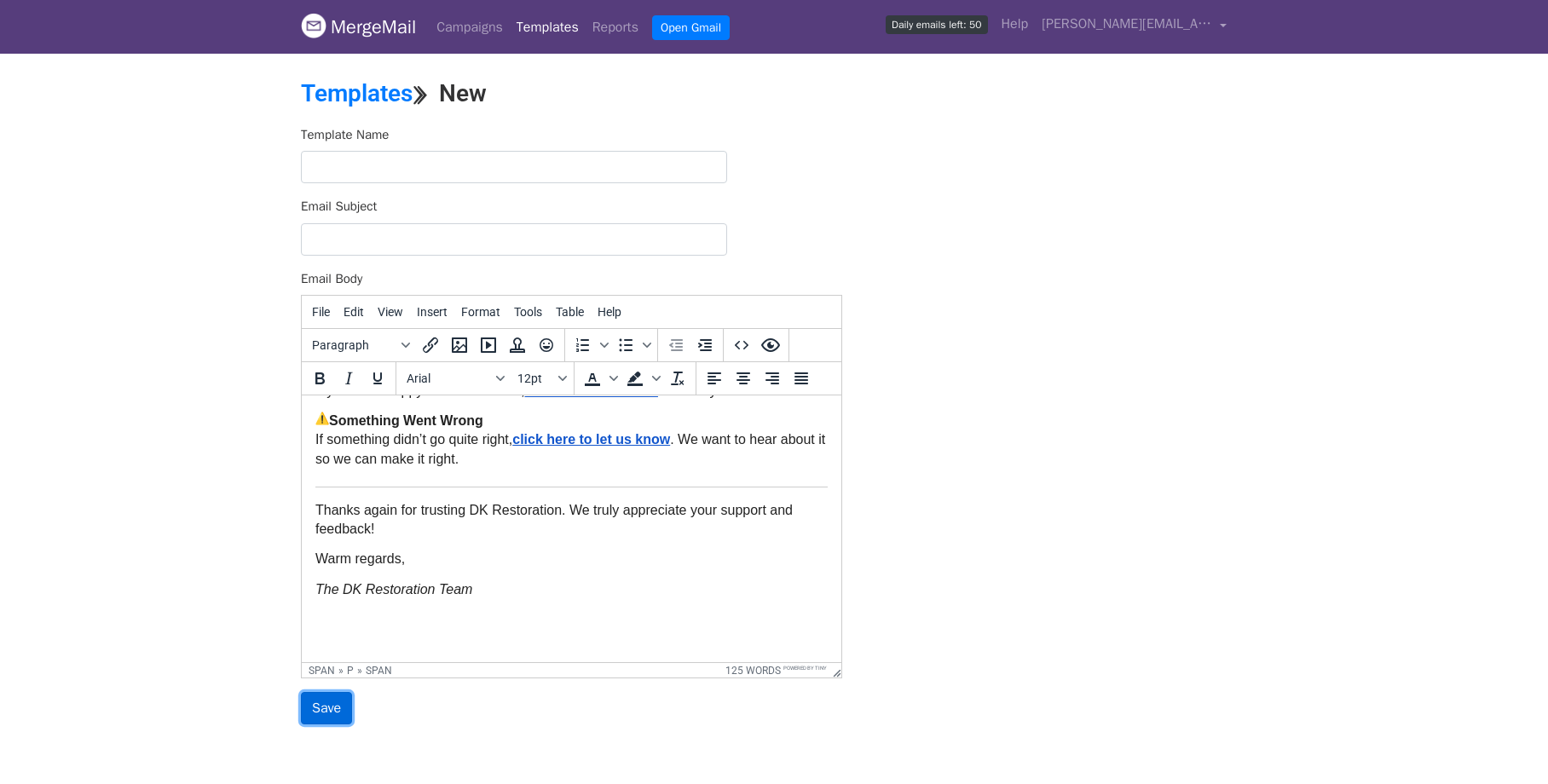 click on "Save" at bounding box center (326, 708) 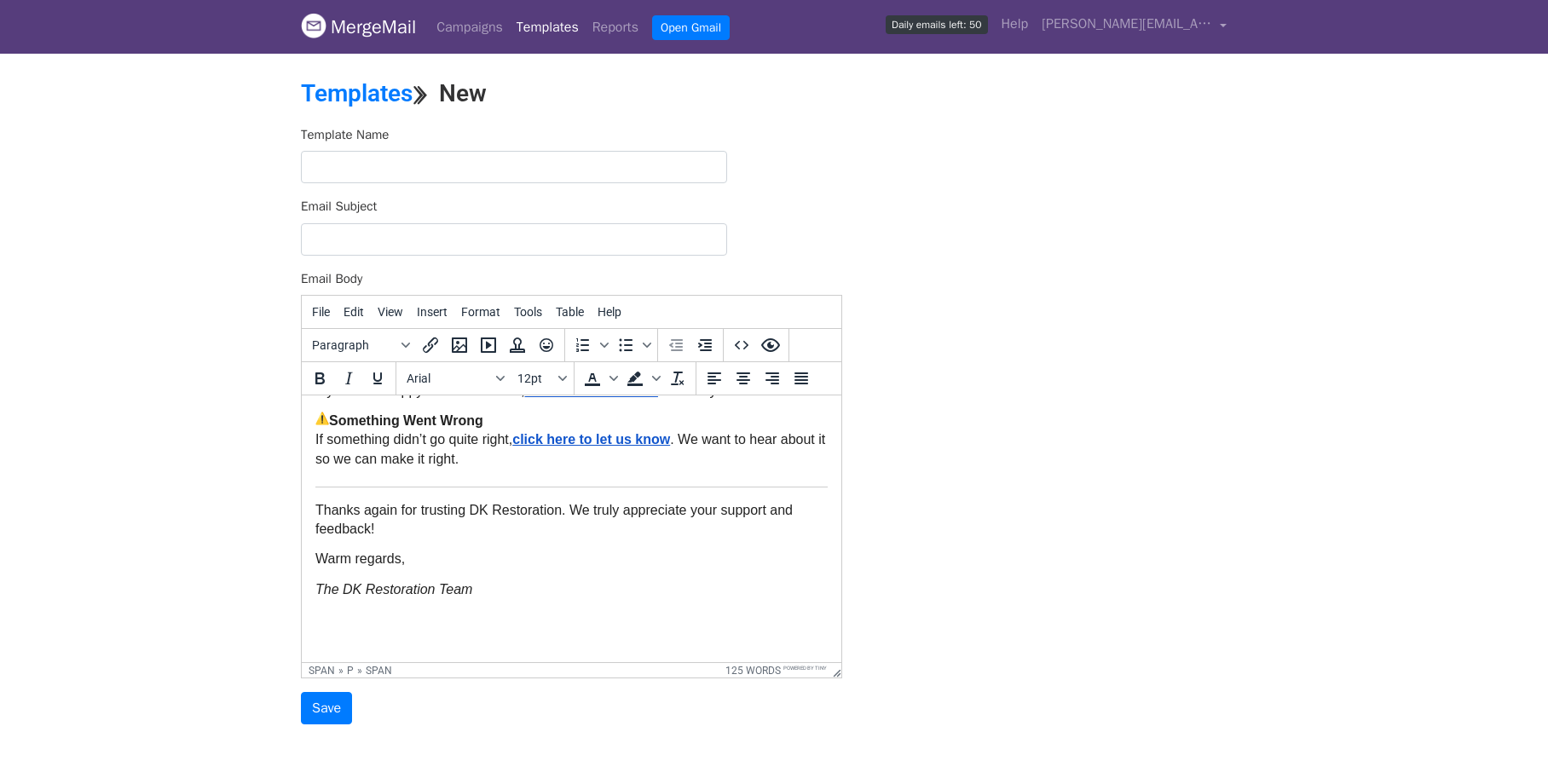 click on "Template Name" at bounding box center (571, 154) 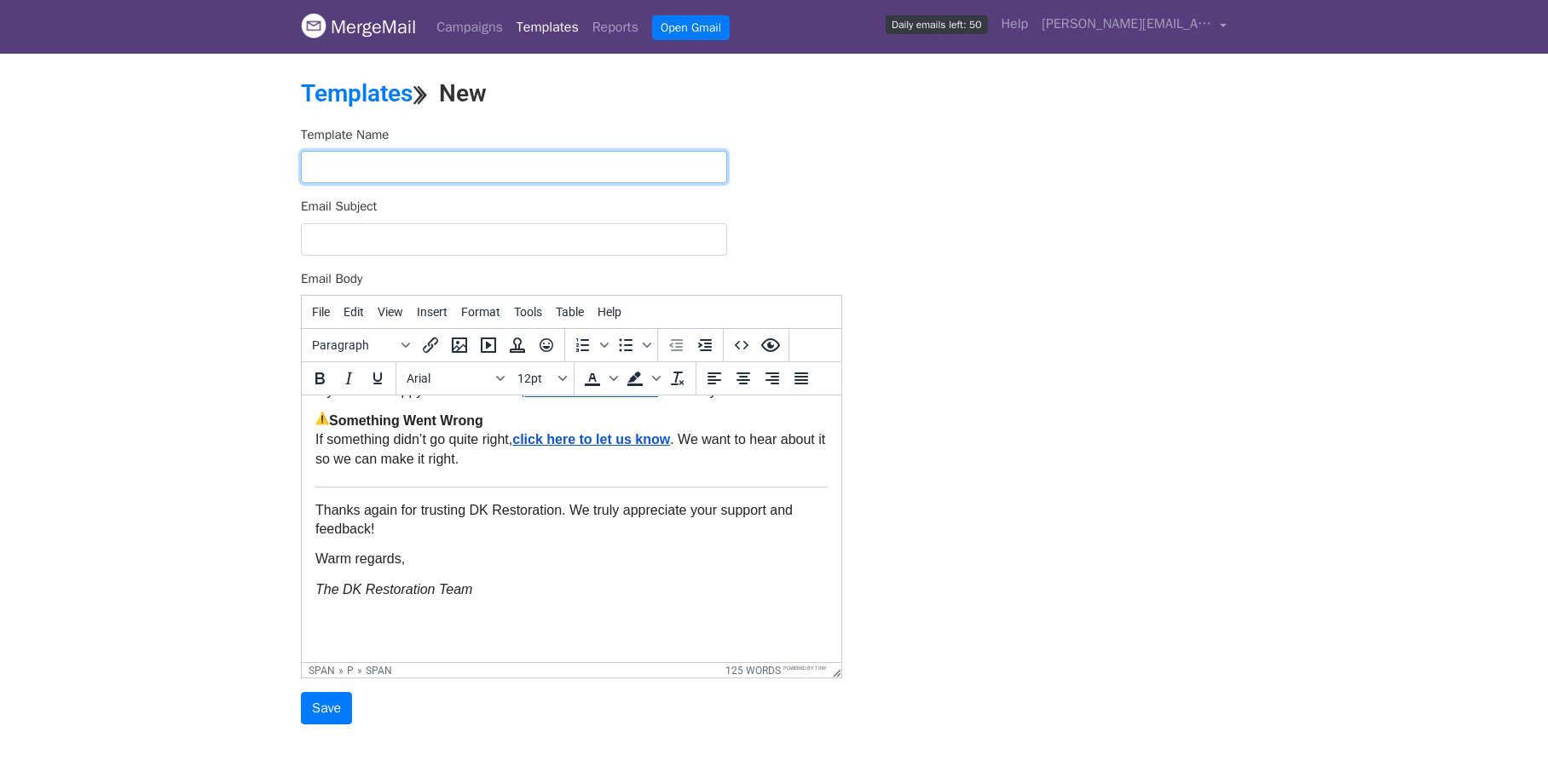 click at bounding box center (514, 167) 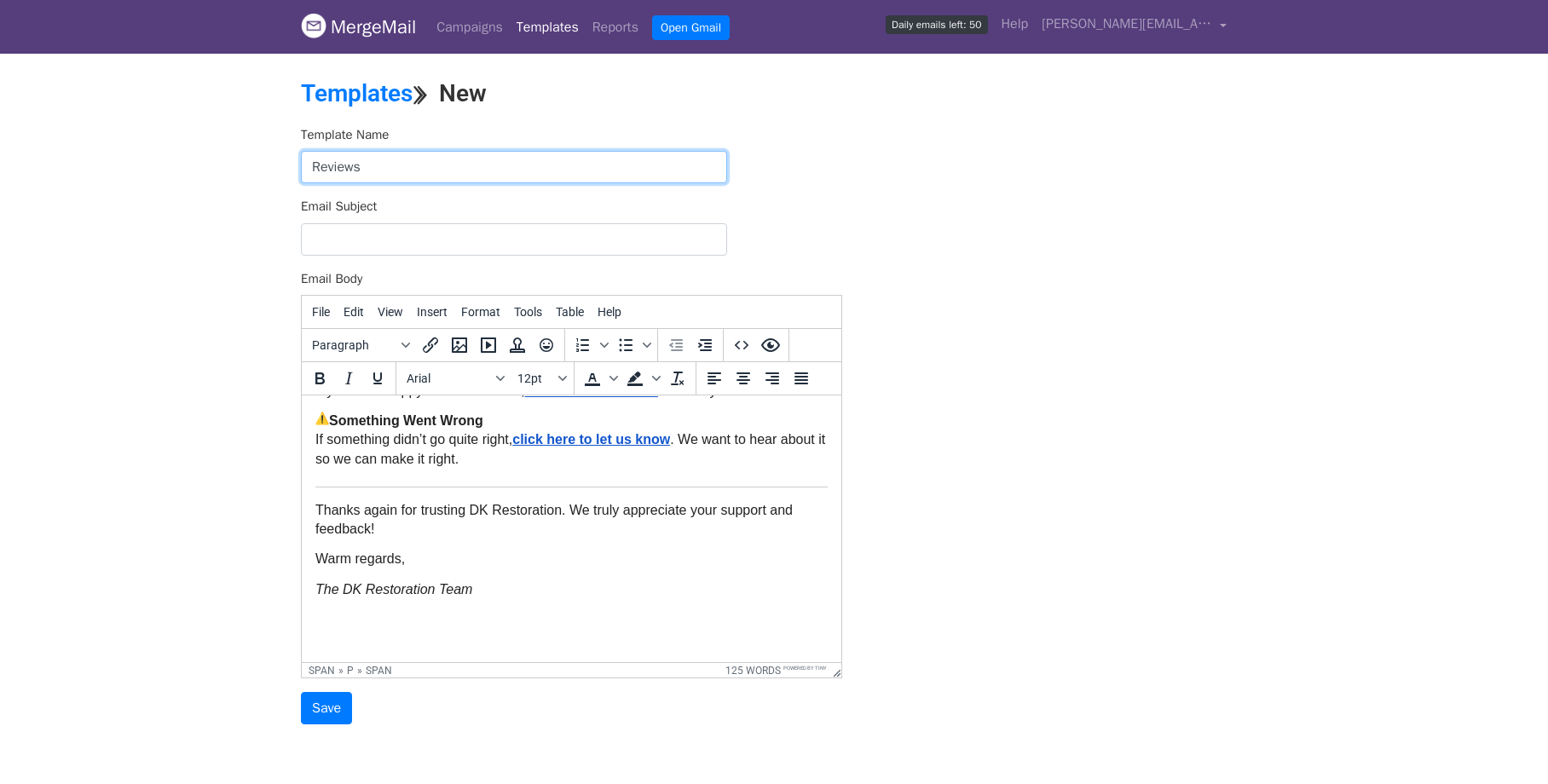 type on "Reviews" 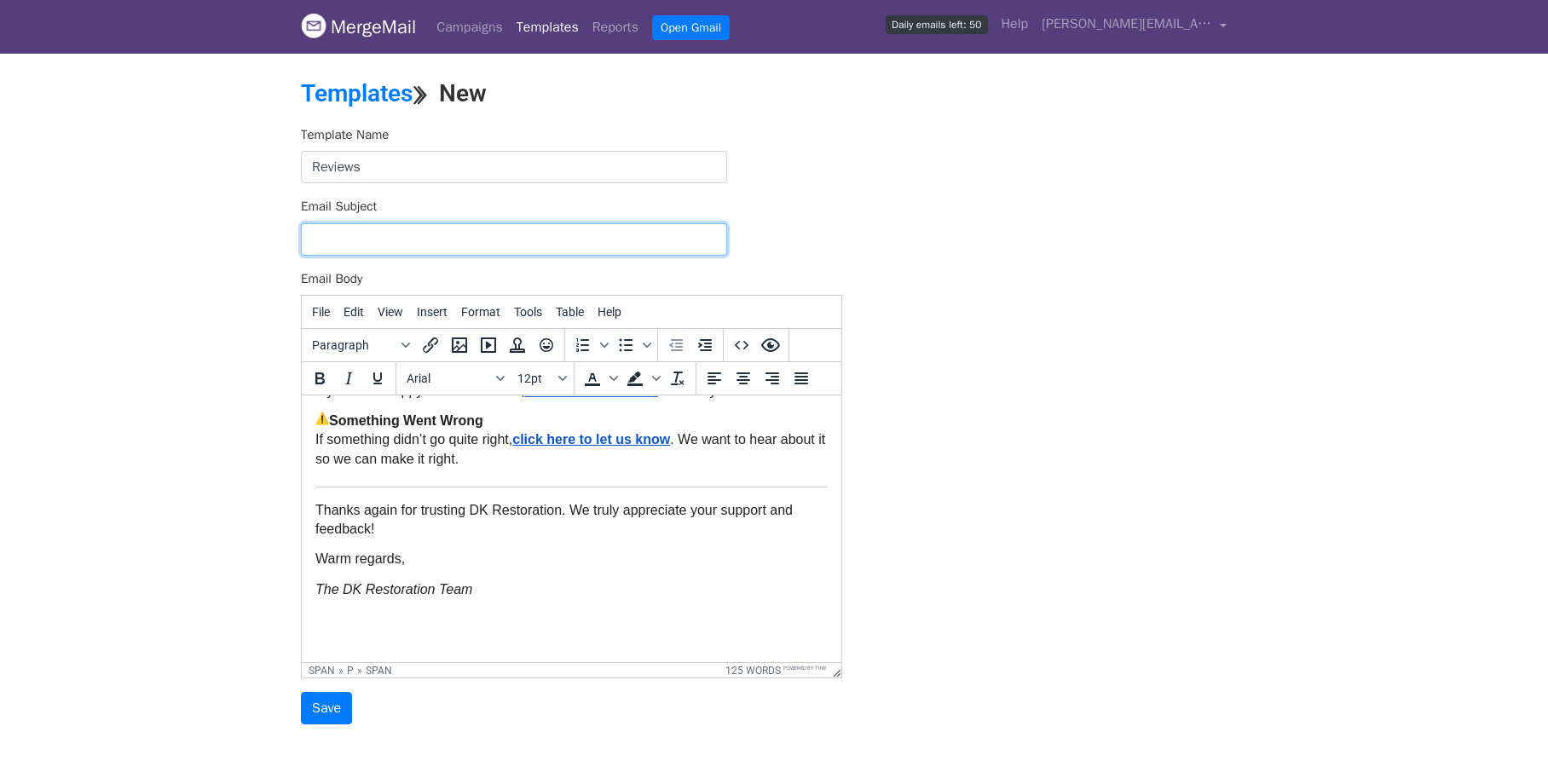 click on "Email Subject" at bounding box center (514, 239) 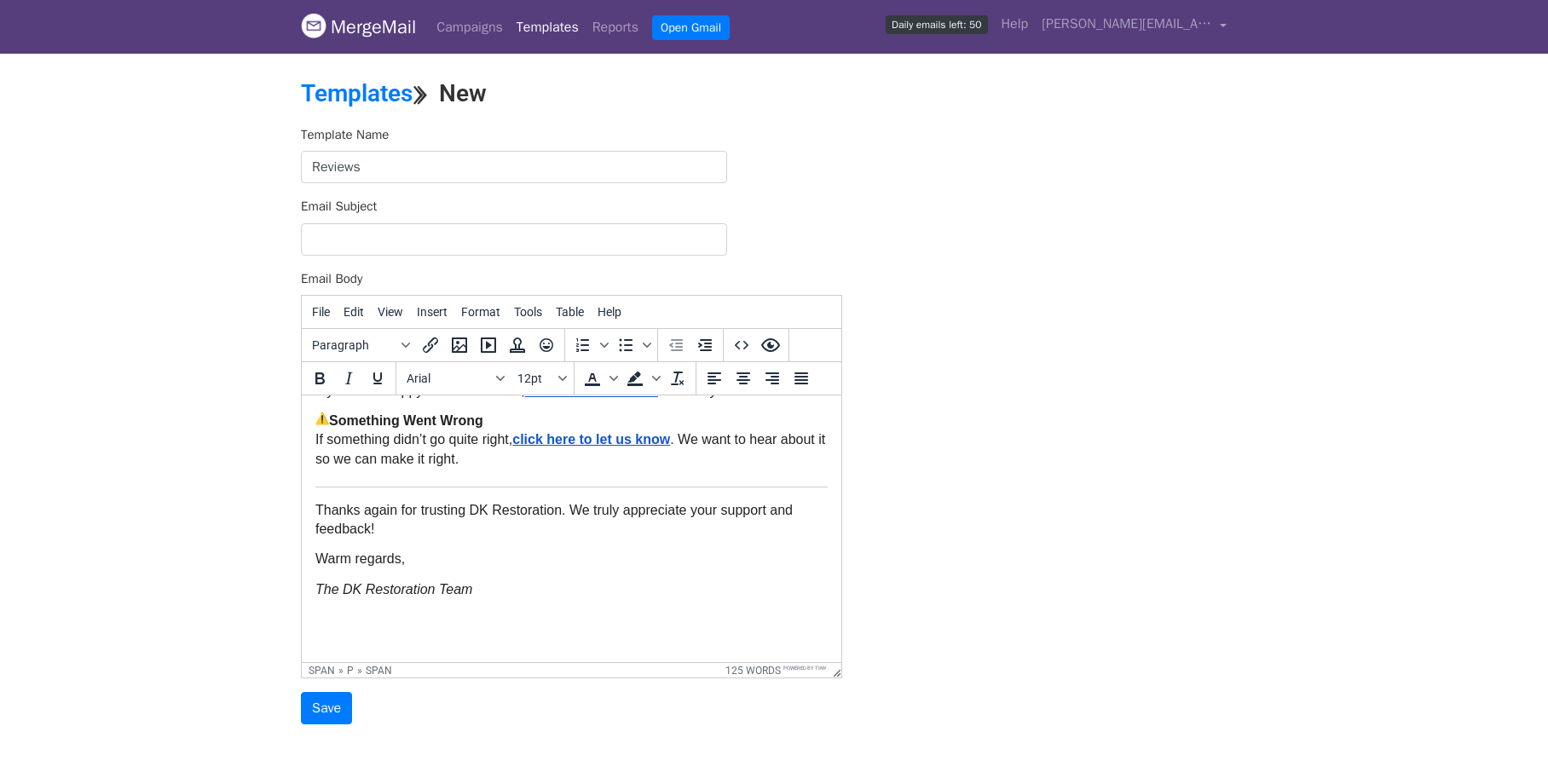 drag, startPoint x: 373, startPoint y: 265, endPoint x: 368, endPoint y: 246, distance: 19.646883 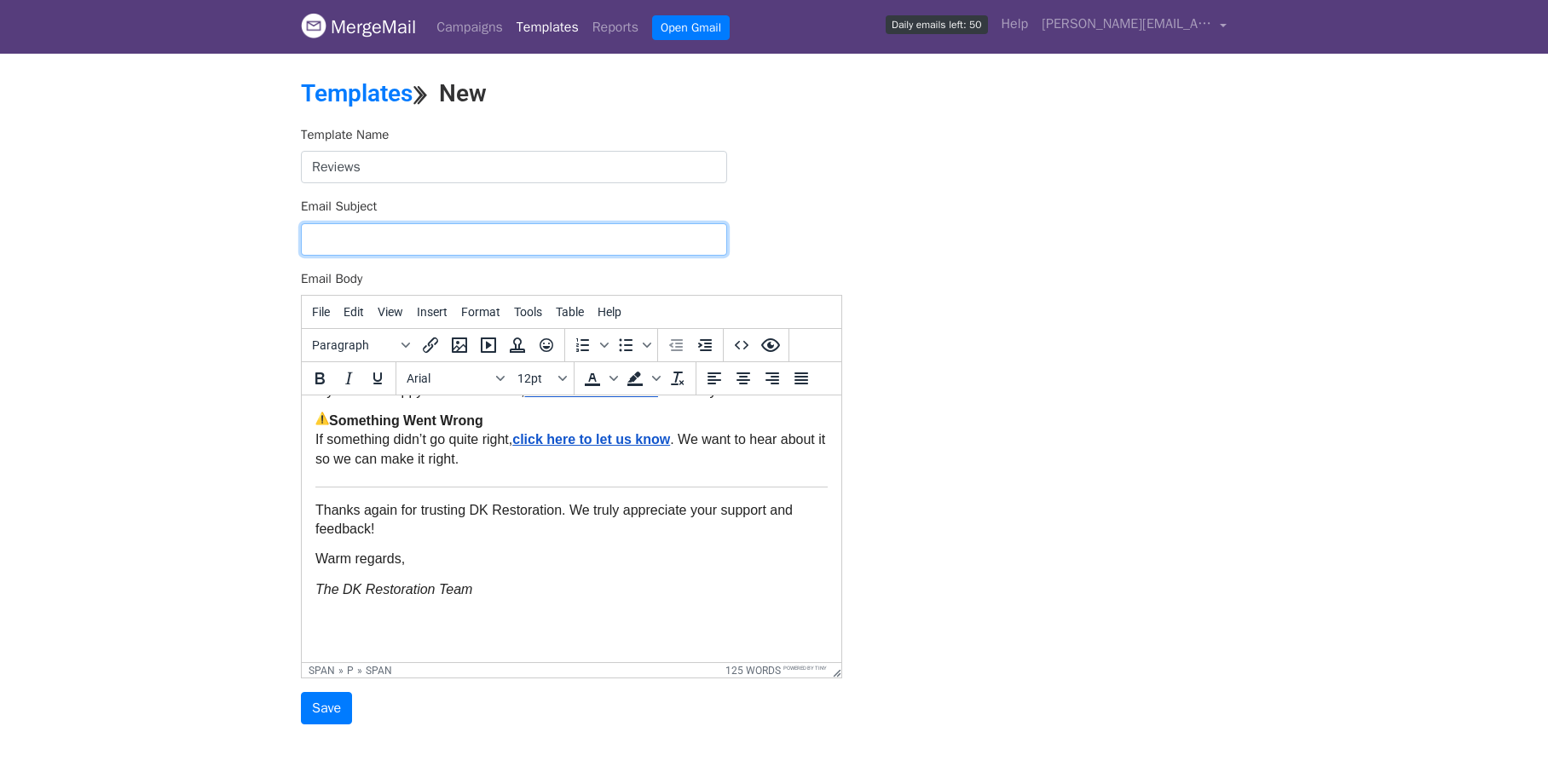click on "Email Subject" at bounding box center [514, 239] 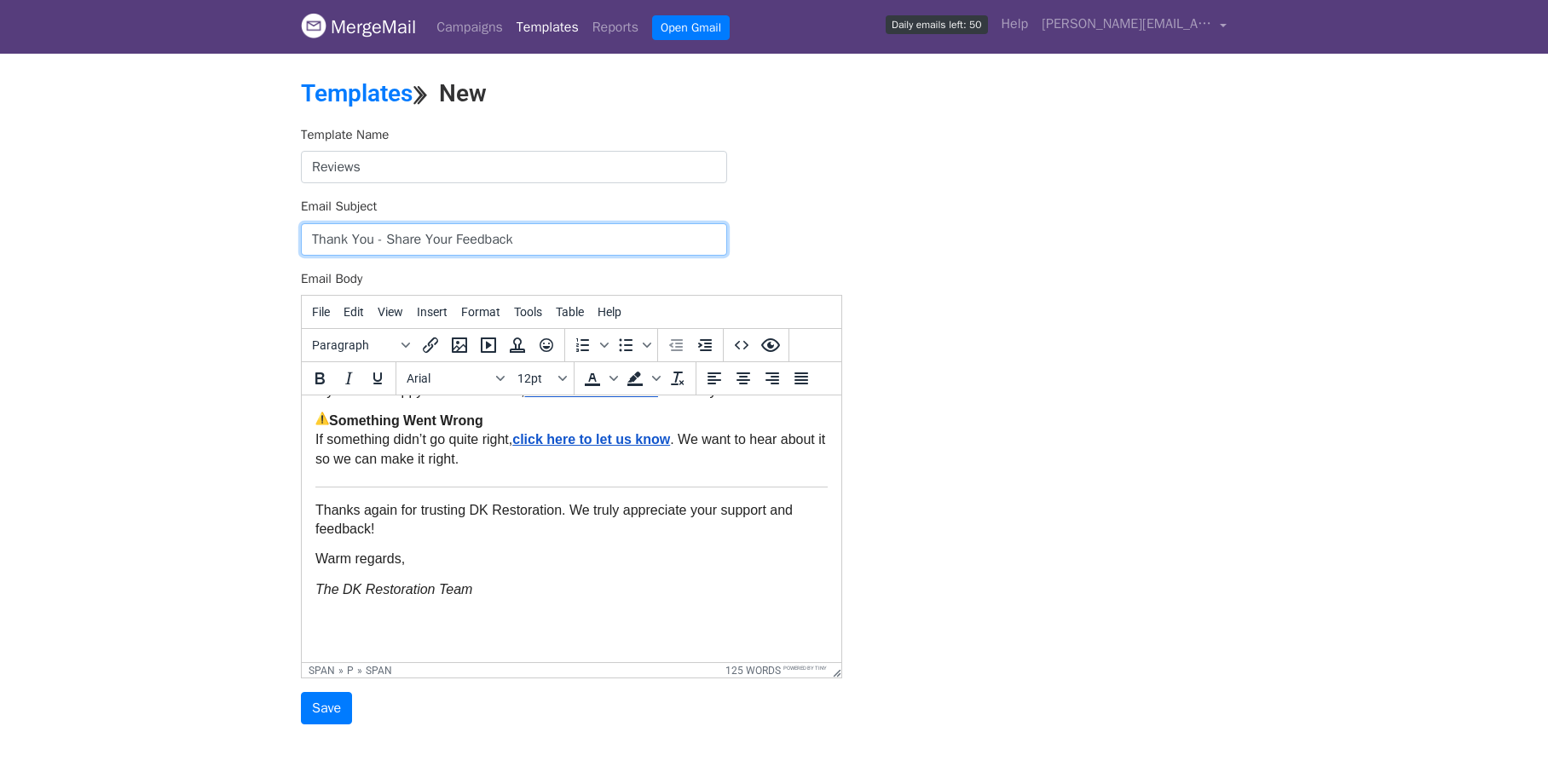 type on "Thank You - Share Your Feedback" 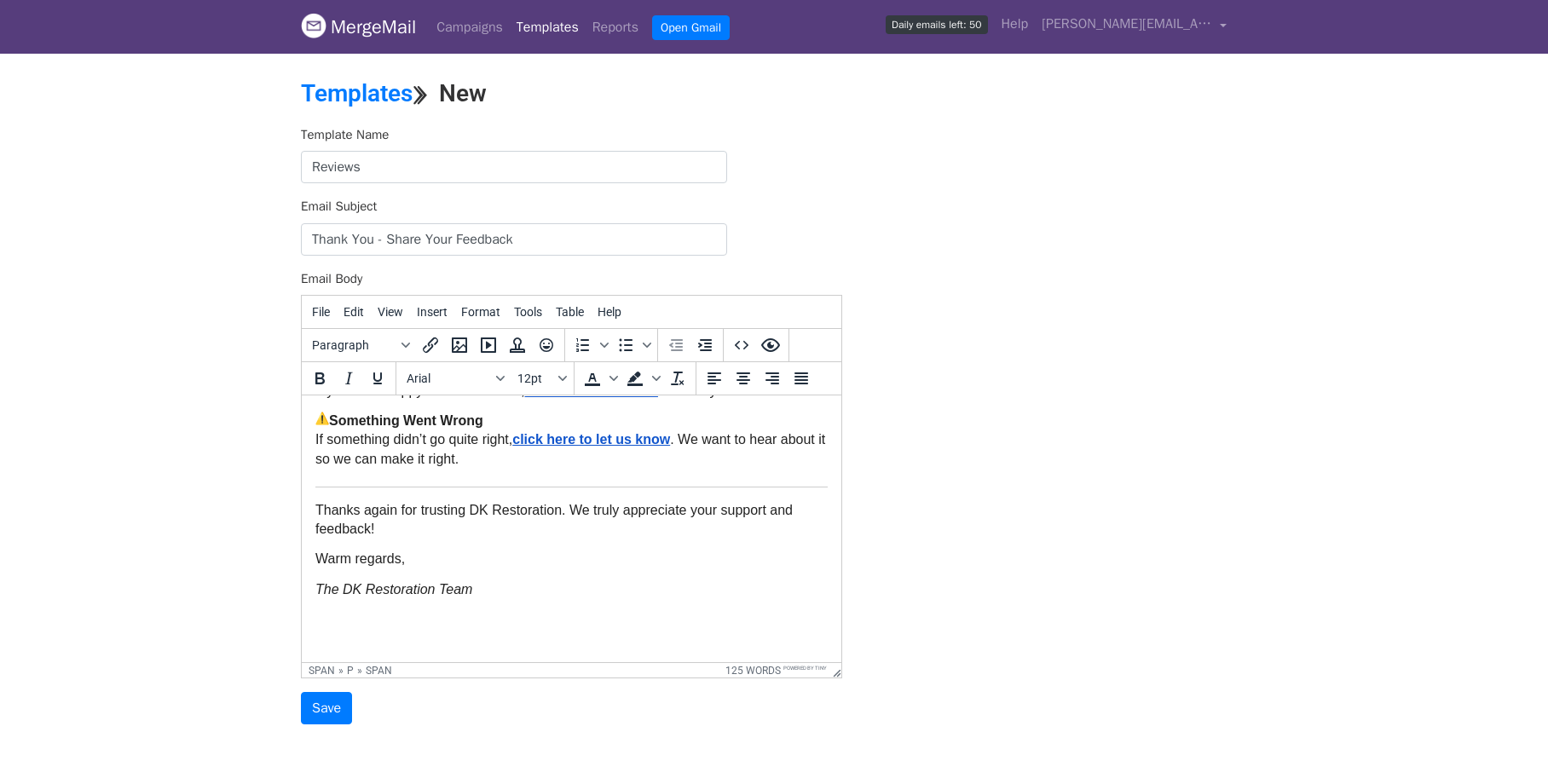 click on "Template Name
Reviews
Email Subject
Thank You - Share Your Feedback
Email Body
File Edit View Insert Format Tools Table Help Paragraph To open the popup, press Shift+Enter To open the popup, press Shift+Enter Arial 12pt To open the popup, press Shift+Enter To open the popup, press Shift+Enter span  »  p  »  span 125 words Powered by Tiny
Save" at bounding box center (774, 425) 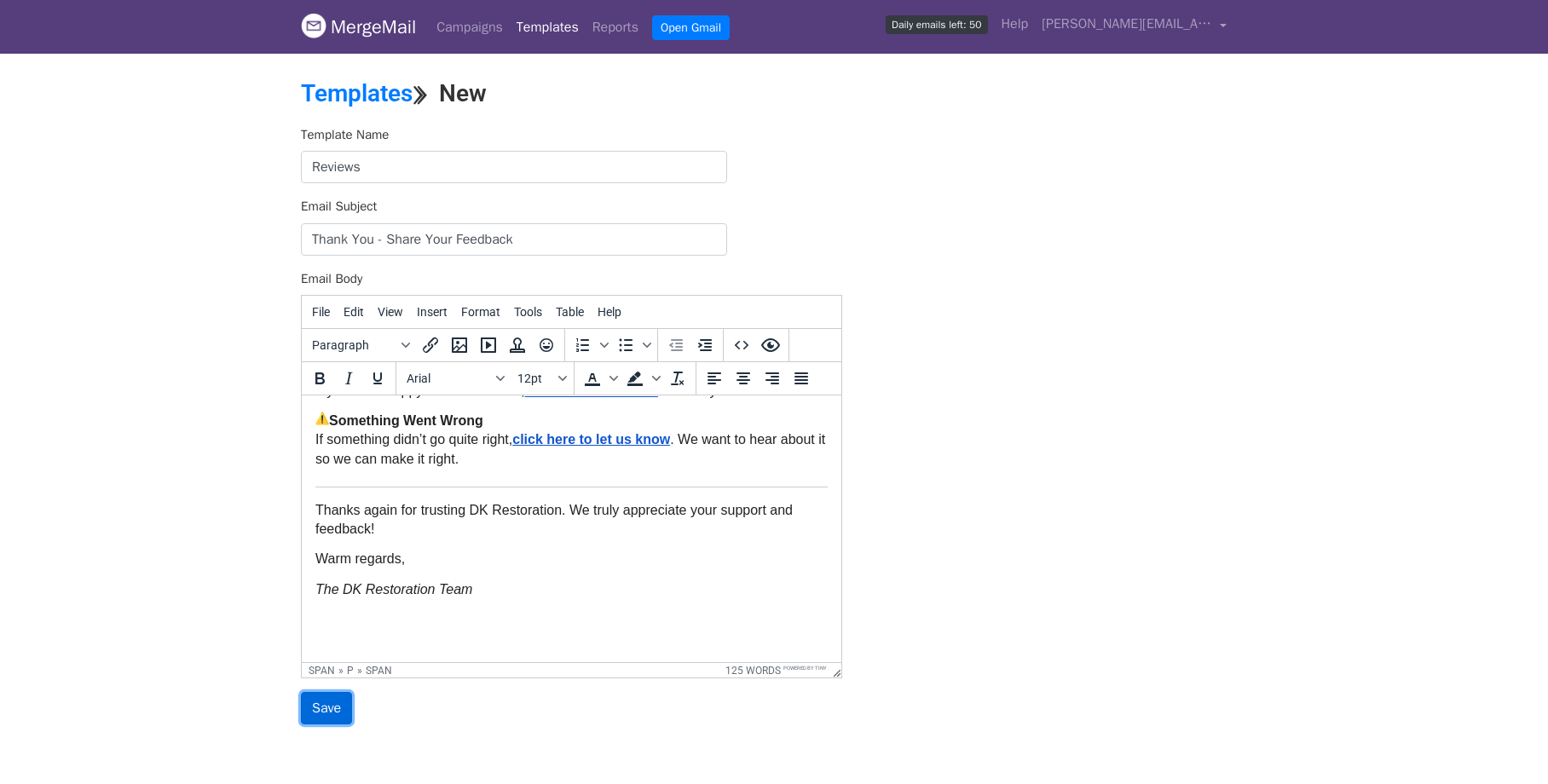 click on "Save" at bounding box center (326, 708) 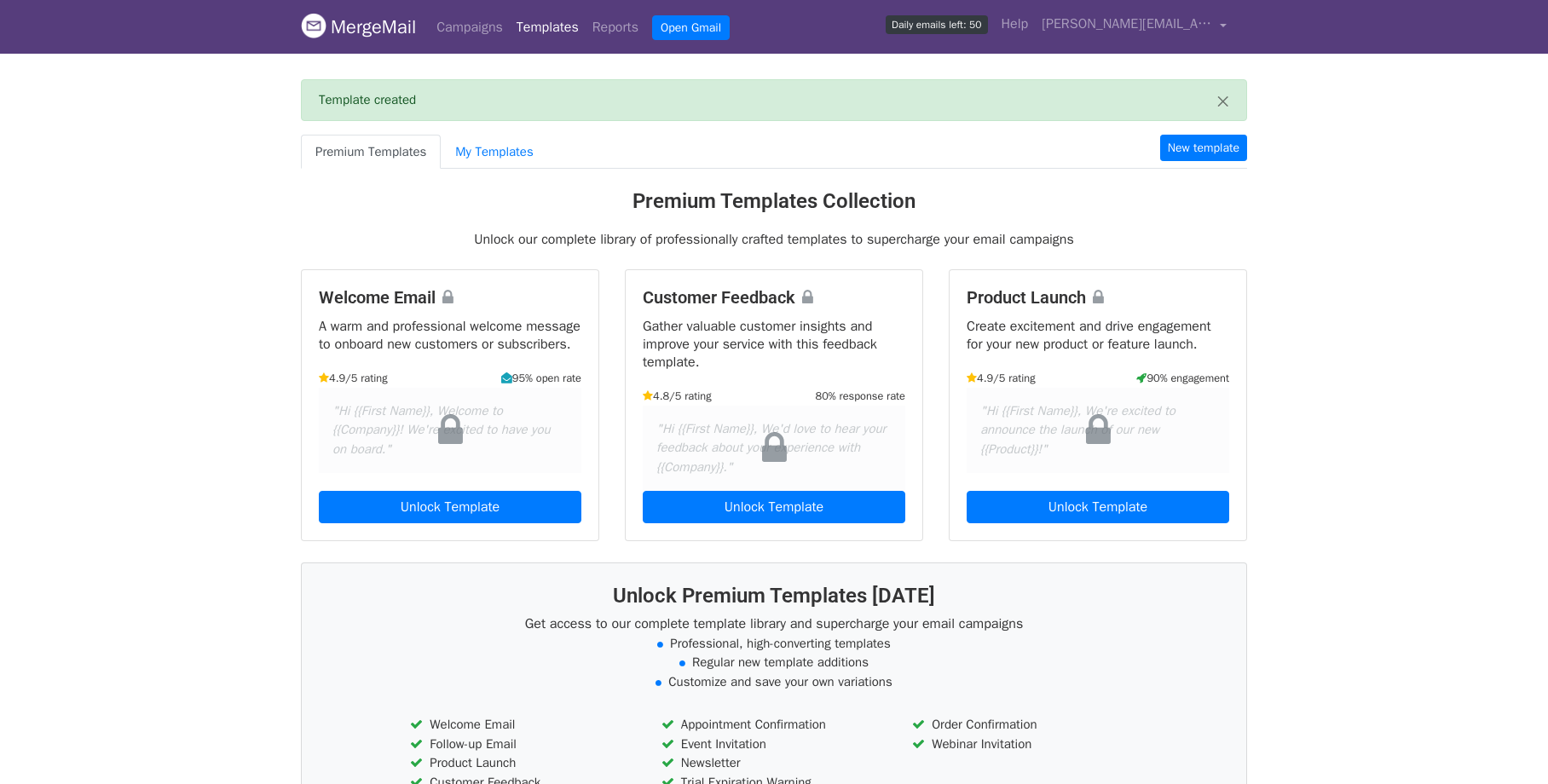 scroll, scrollTop: 0, scrollLeft: 0, axis: both 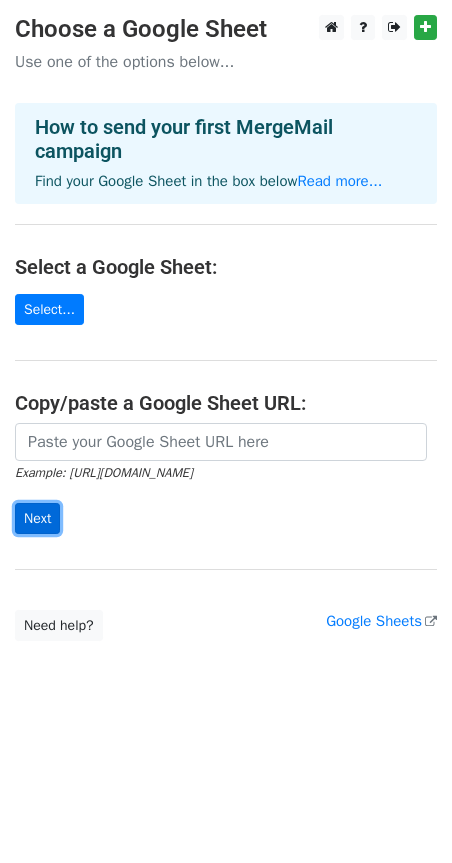click on "Next" at bounding box center (37, 518) 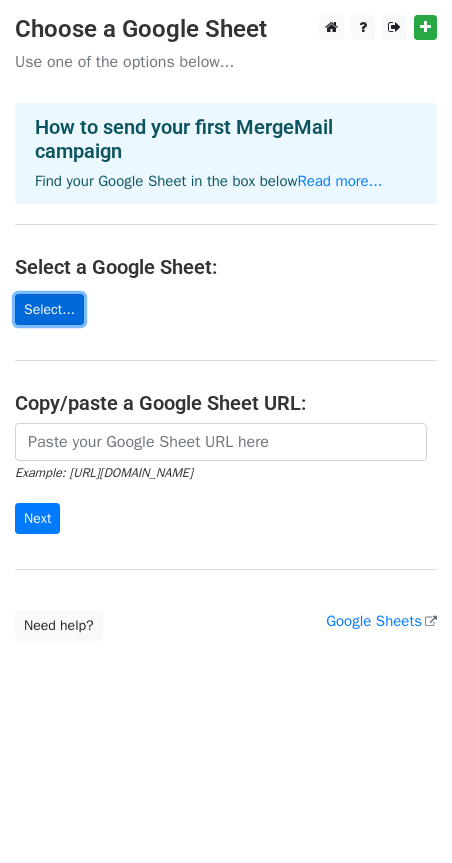 click on "Select..." at bounding box center (49, 309) 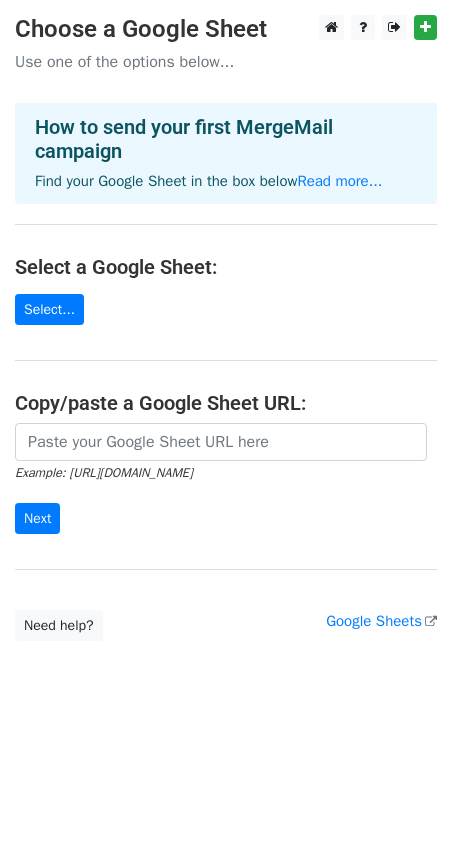 scroll, scrollTop: 0, scrollLeft: 0, axis: both 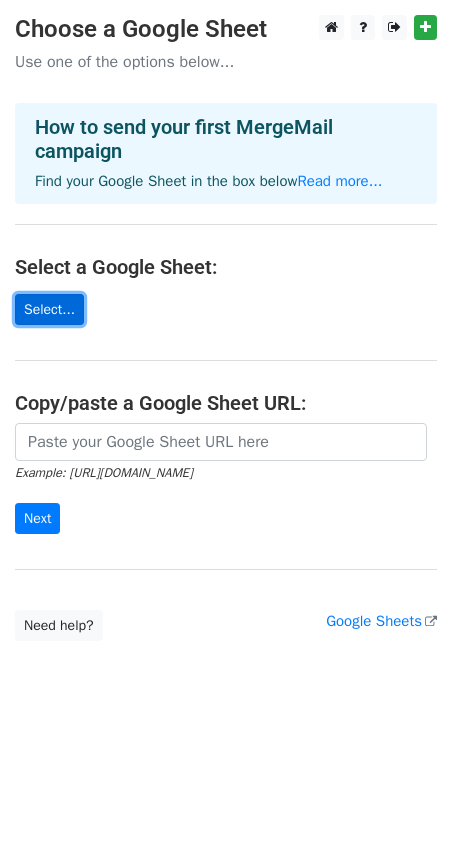 click on "Select..." at bounding box center (49, 309) 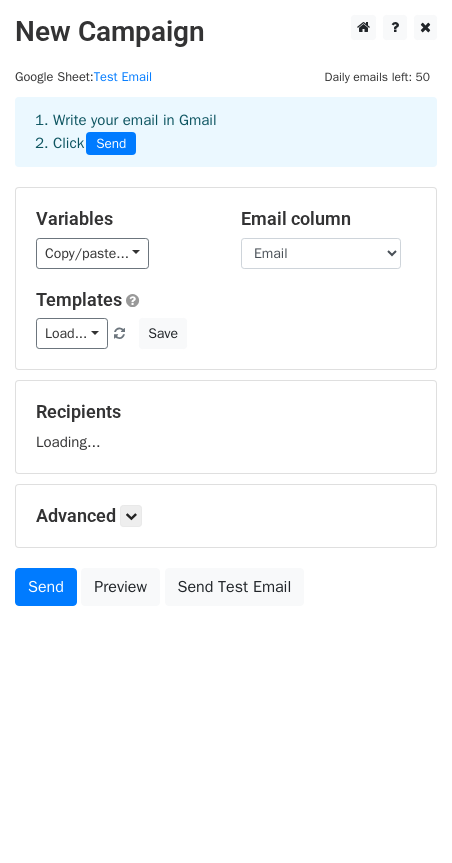 scroll, scrollTop: 0, scrollLeft: 0, axis: both 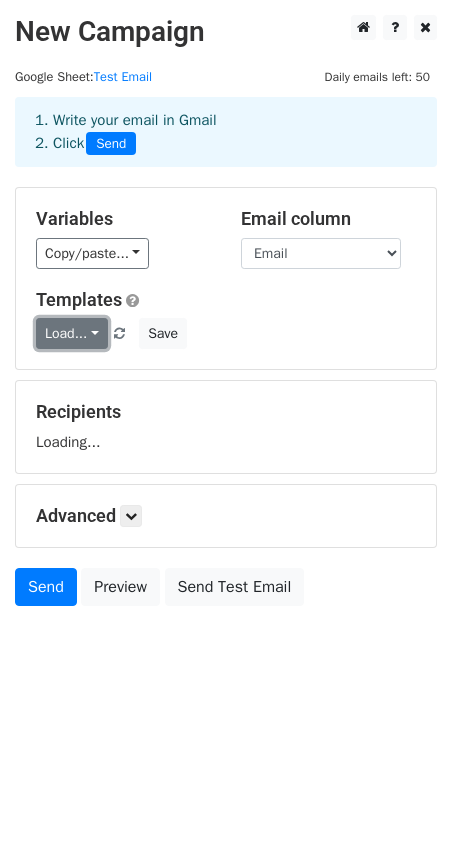 click on "Load..." at bounding box center [72, 333] 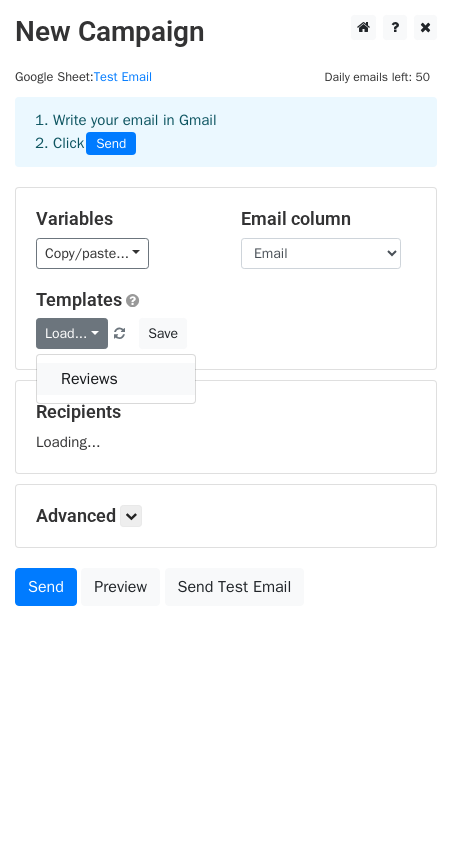 click on "Reviews" at bounding box center [116, 379] 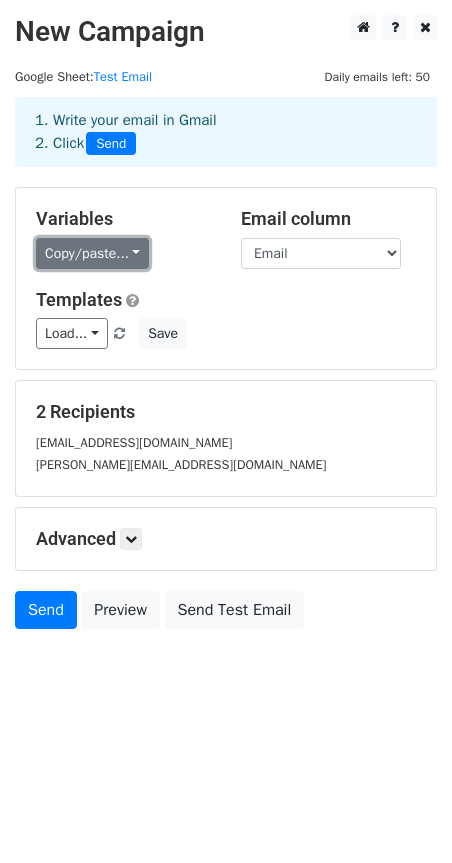 click on "Copy/paste..." at bounding box center (92, 253) 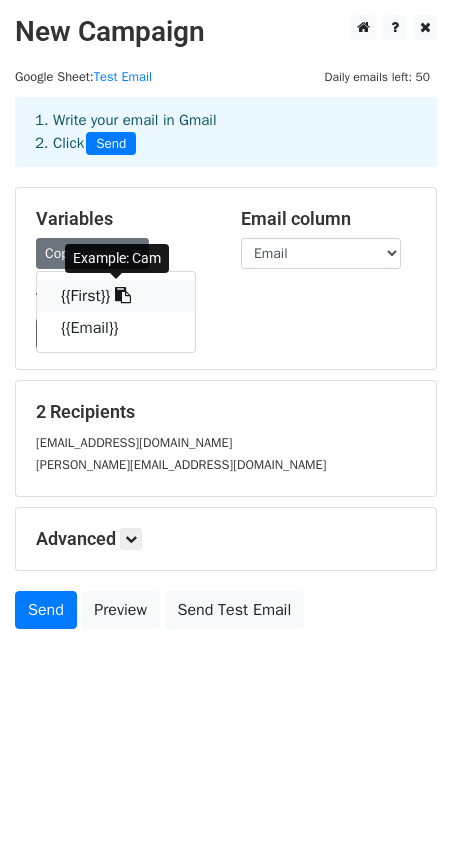 click on "{{First}}" at bounding box center (116, 296) 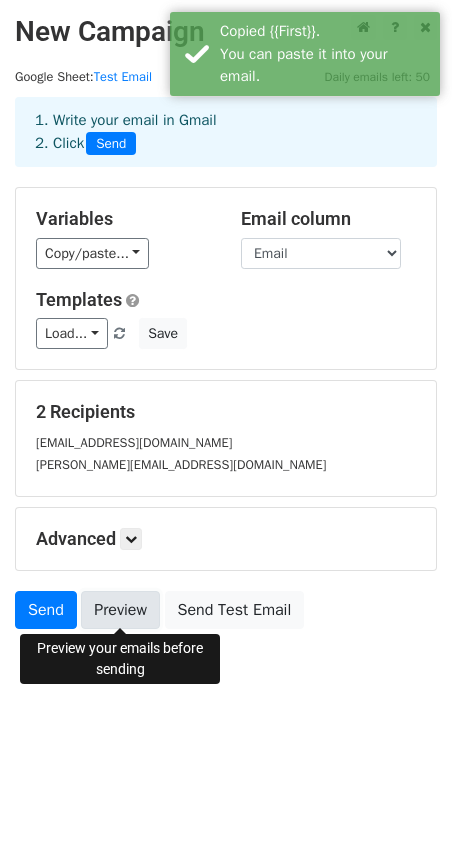 click on "Preview" at bounding box center [120, 610] 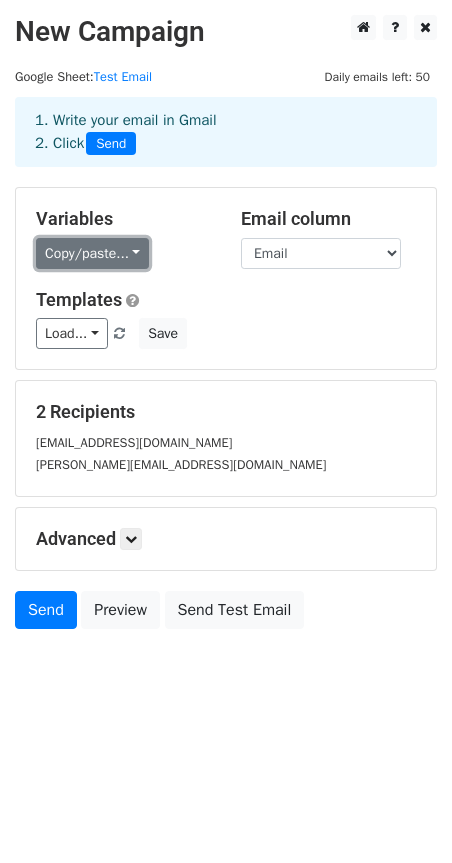 click on "Copy/paste..." at bounding box center [92, 253] 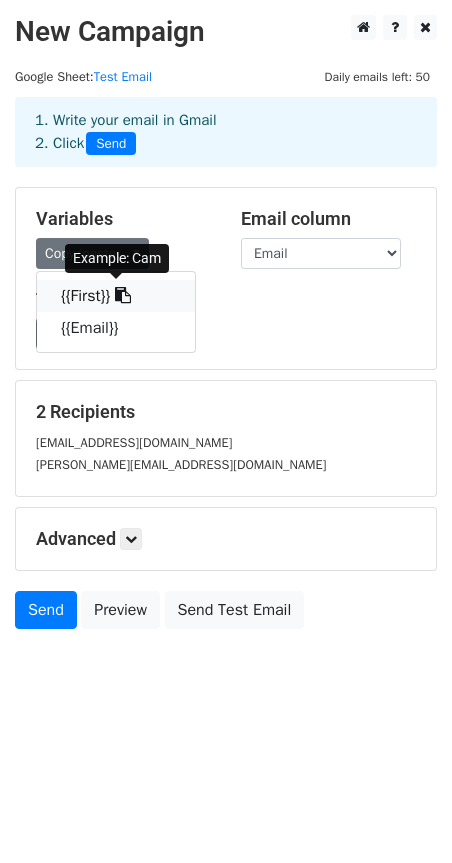 click on "{{First}}" at bounding box center [116, 296] 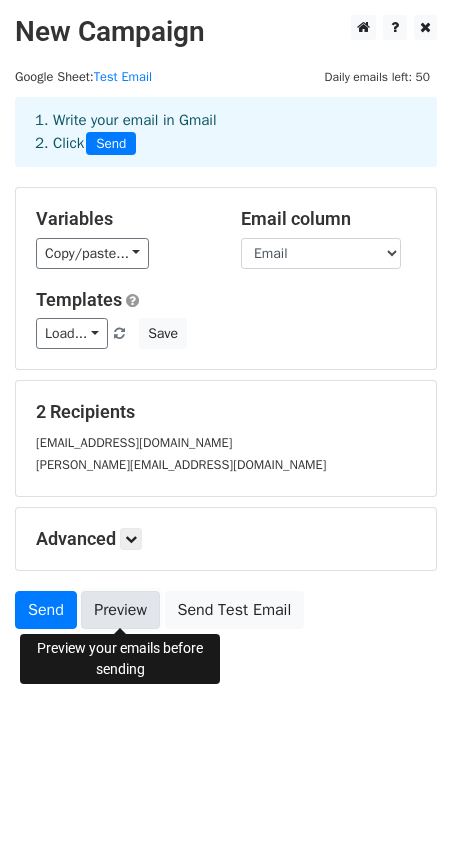 click on "Preview" at bounding box center [120, 610] 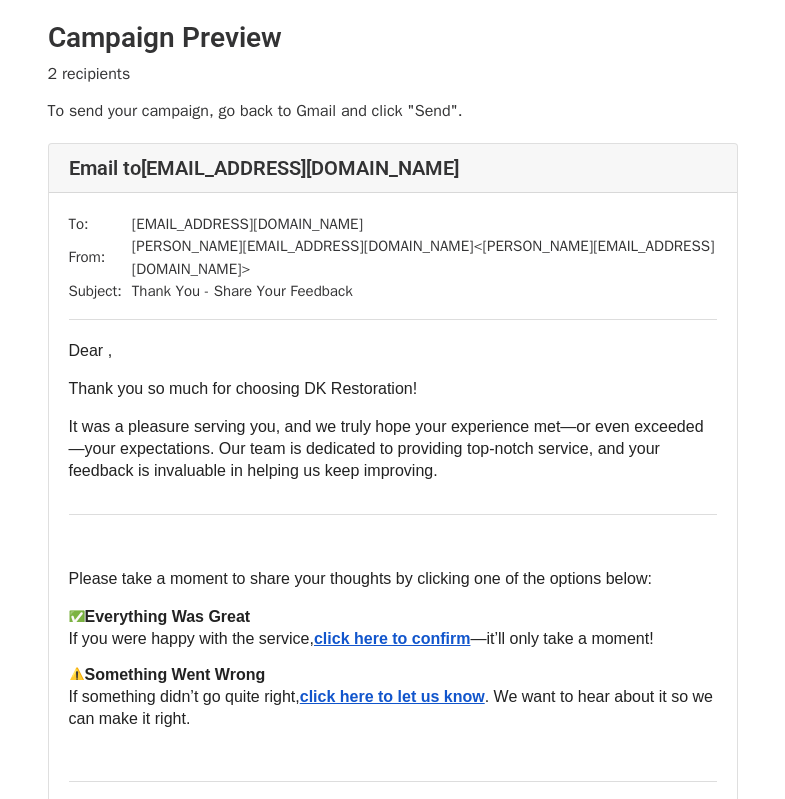 scroll, scrollTop: 0, scrollLeft: 0, axis: both 